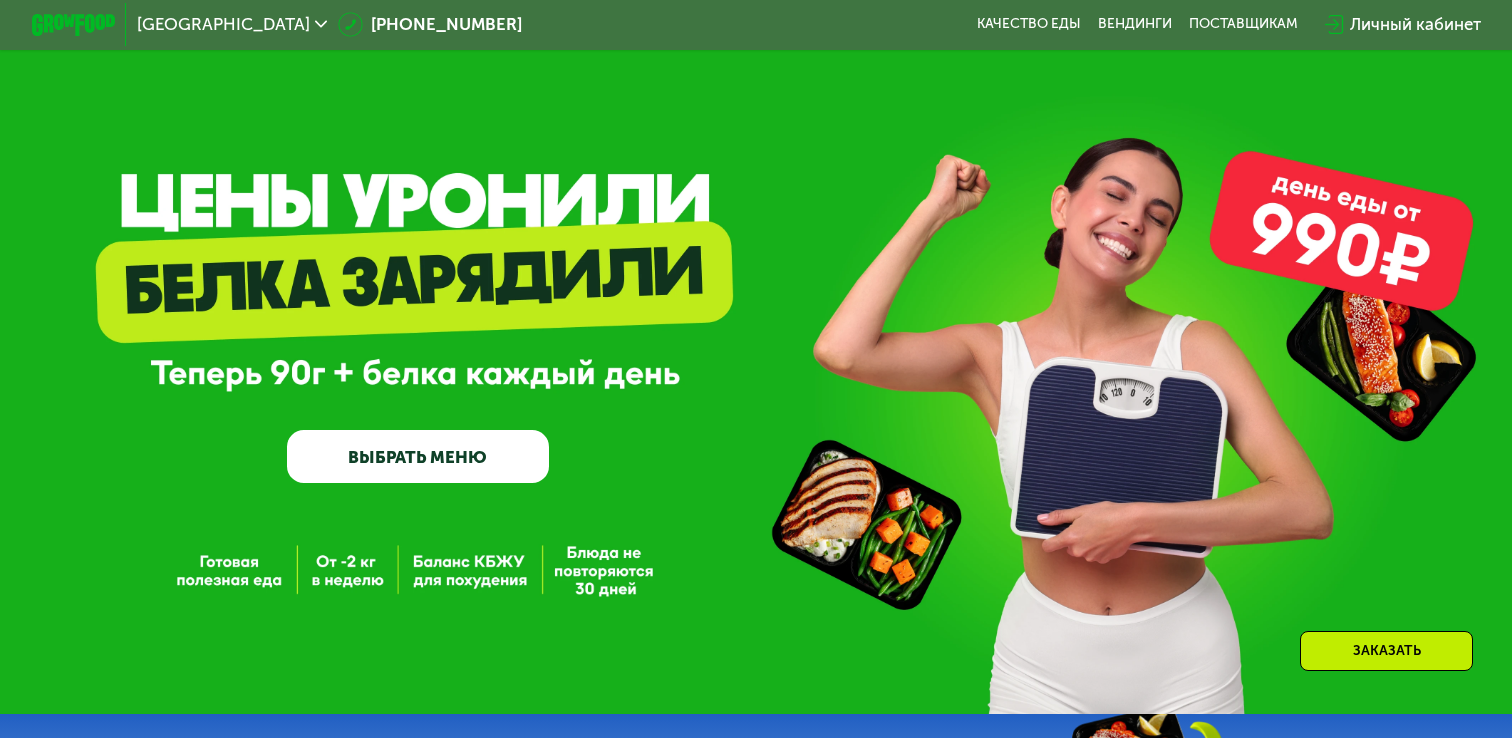 scroll, scrollTop: 650, scrollLeft: 0, axis: vertical 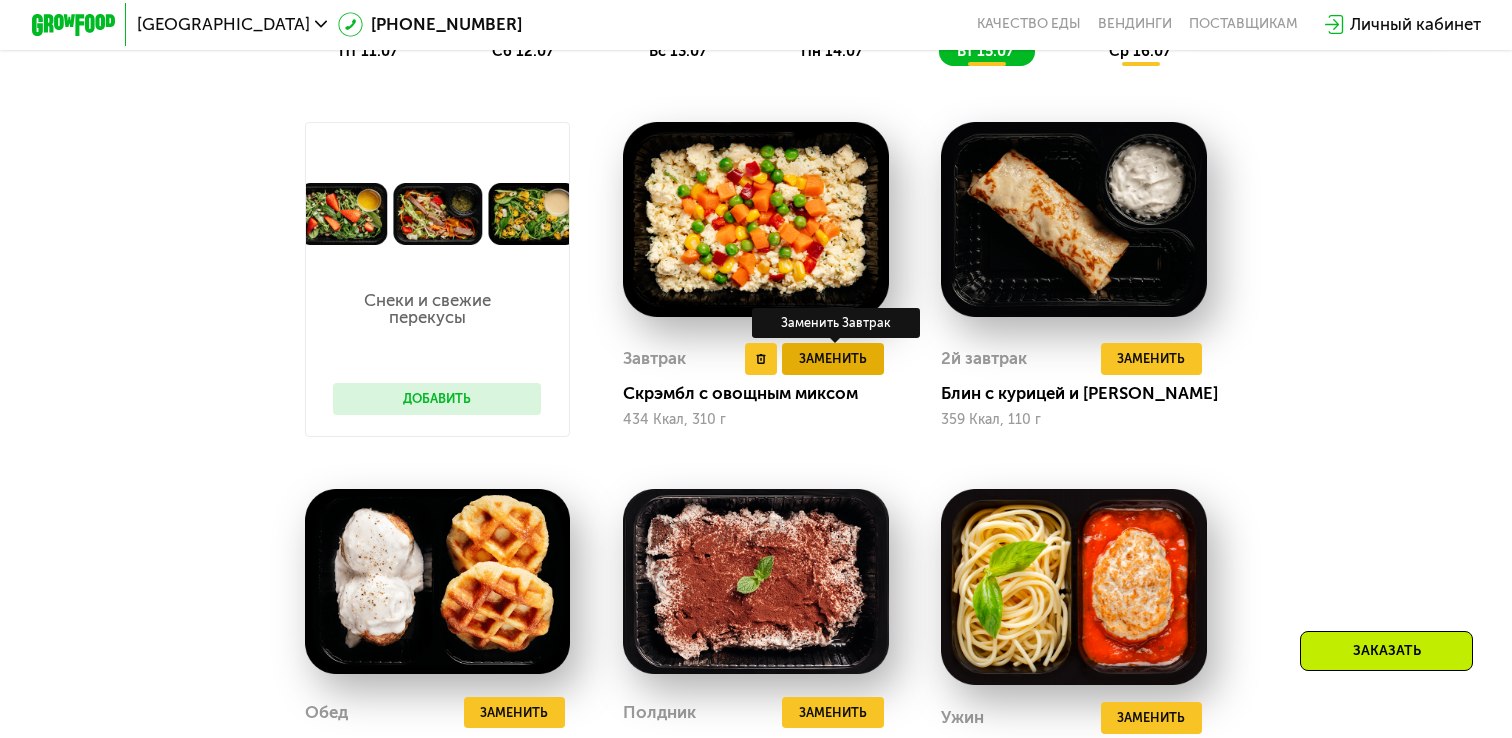 click on "Заменить" at bounding box center [833, 358] 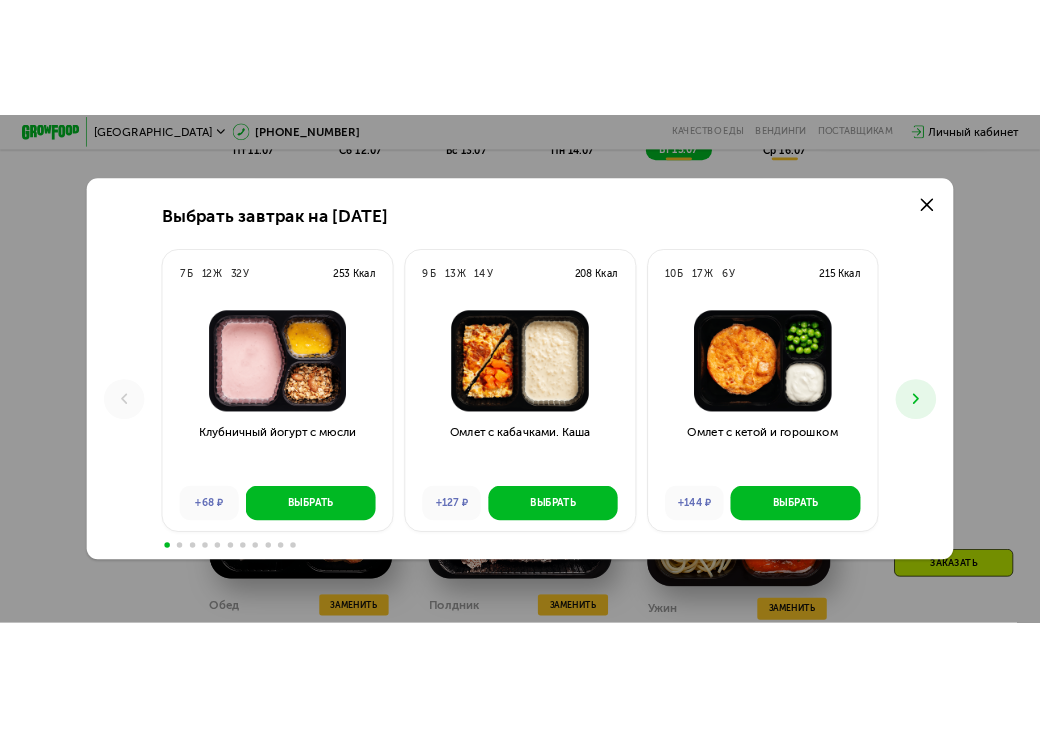 scroll, scrollTop: 0, scrollLeft: 0, axis: both 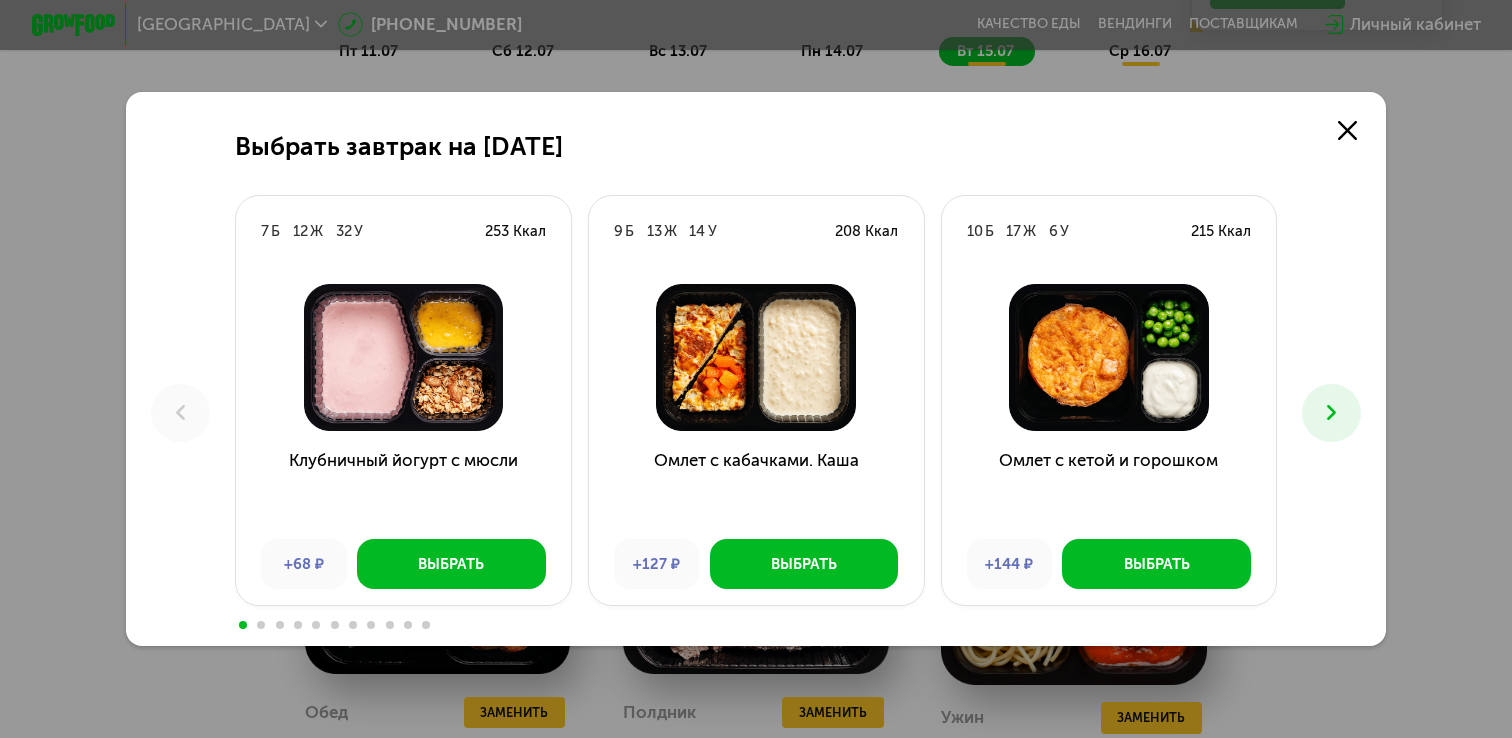 type 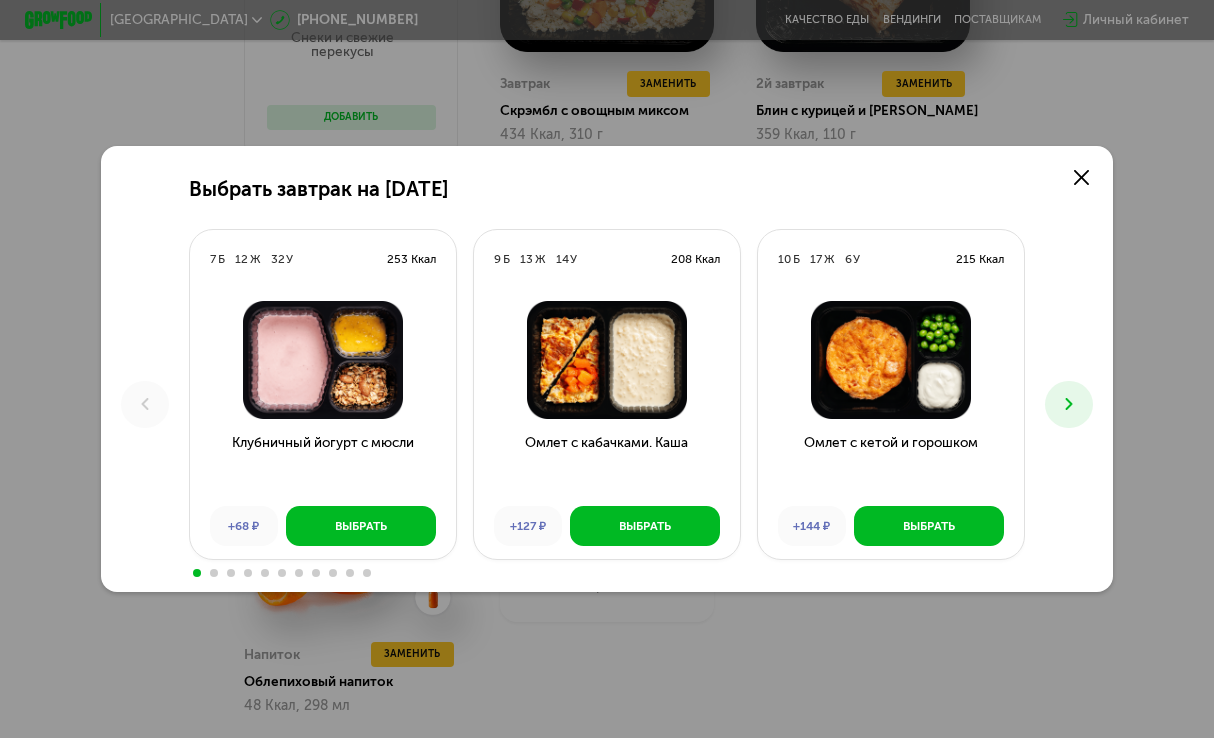 click on "Выбрать завтрак на [DATE] 7  Б  12  Ж  32  У  253 Ккал  Клубничный йогурт с мюсли +68 ₽ Выбрать 9  Б  13  Ж  14  У  208 Ккал  Омлет с кабачками. Каша +127 ₽ Выбрать 10  Б  17  Ж  6  У  215 Ккал  Омлет с кетой и горошком +144 ₽ Выбрать 7  Б  20  Ж  29  У  321 Ккал  Блины с ягодным соусом +144 ₽ Выбрать 8  Б  12  Ж  24  У  236 Ккал  Каша с шоколадом и вишней +101 ₽ Выбрать 7  Б  30  Ж  14  У  359 Ккал  Блин с курицей и соусом +173 ₽ Выбрать 10  Б  22  Ж  25  У  341 Ккал  Шоколадная вафля +122 ₽ Выбрать 11  Б  20  Ж  25  У  321 Ккал  Кабачковые оладьи с семгой +169 ₽ Выбрать 19  Б  42  Ж  35  У  591 Ккал  Чиабатта с курицей и сыром +54 ₽ Выбрать 8  Б  23  Ж  4  У  9  Б" 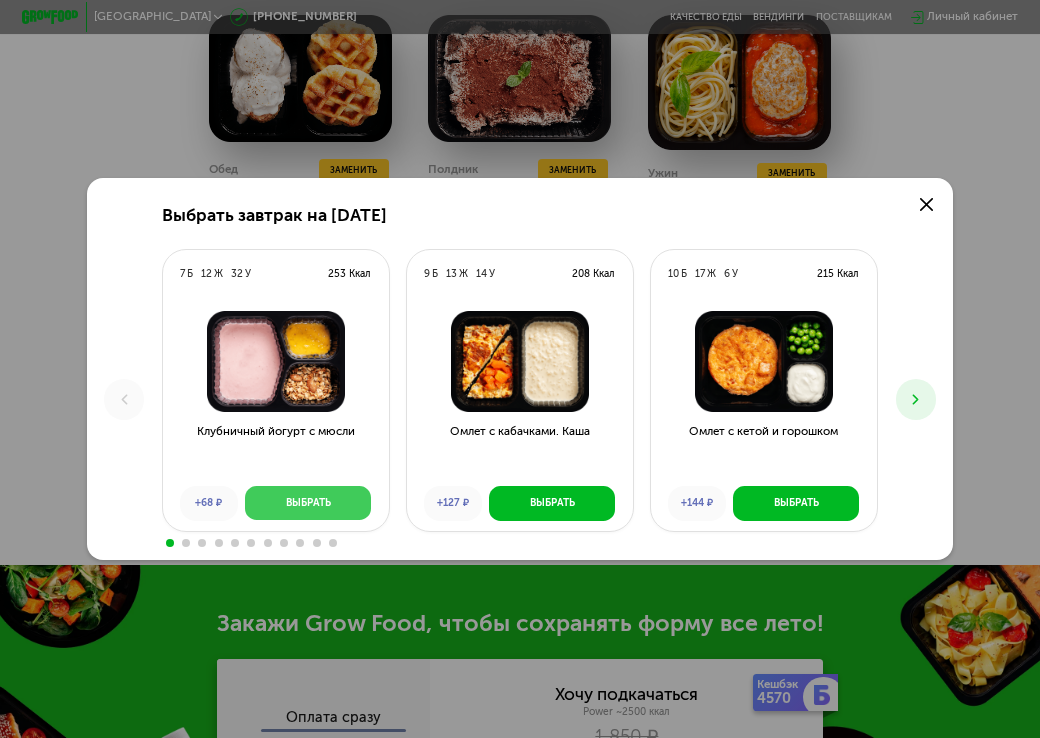 click on "Выбрать" at bounding box center [308, 503] 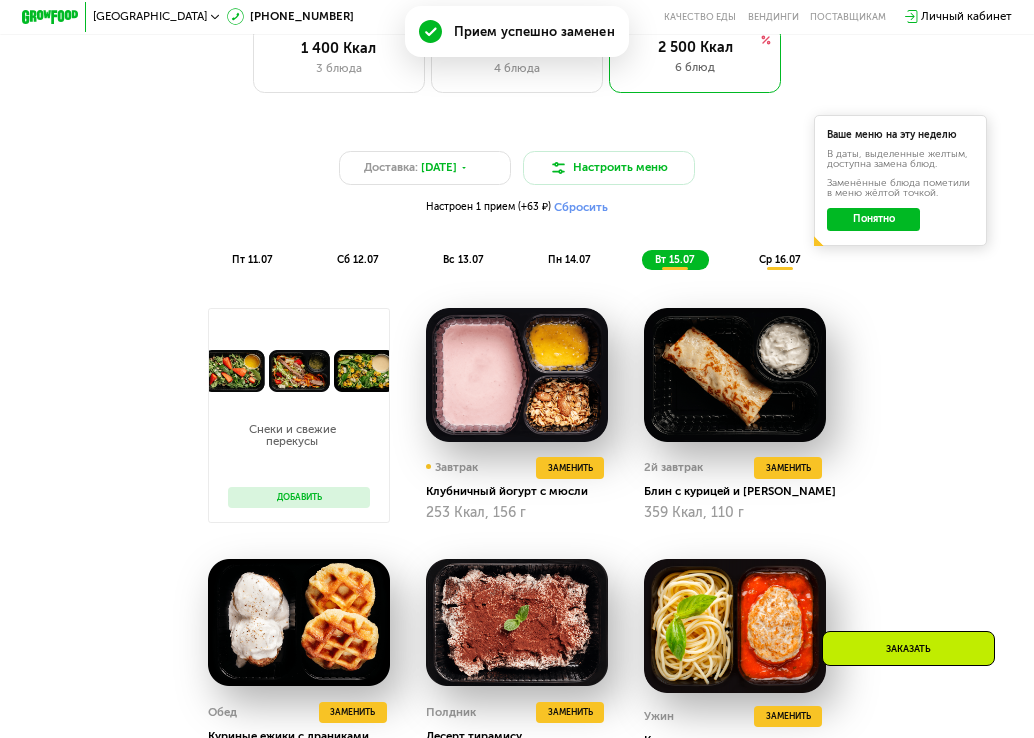 scroll, scrollTop: 684, scrollLeft: 0, axis: vertical 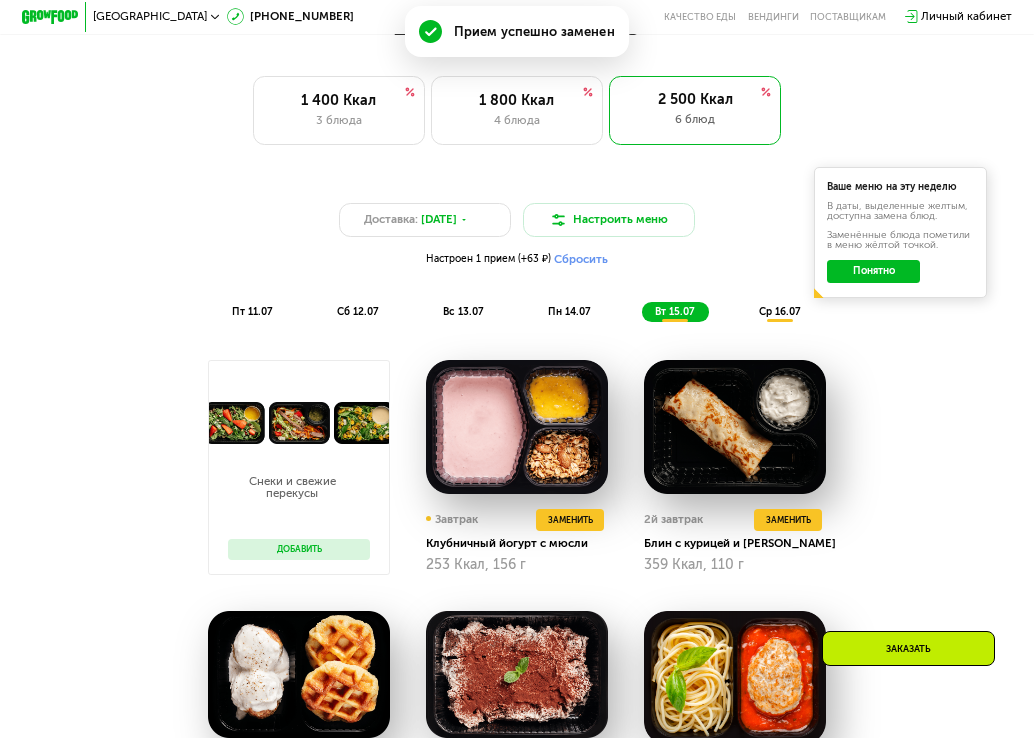 click on "ср 16.07" 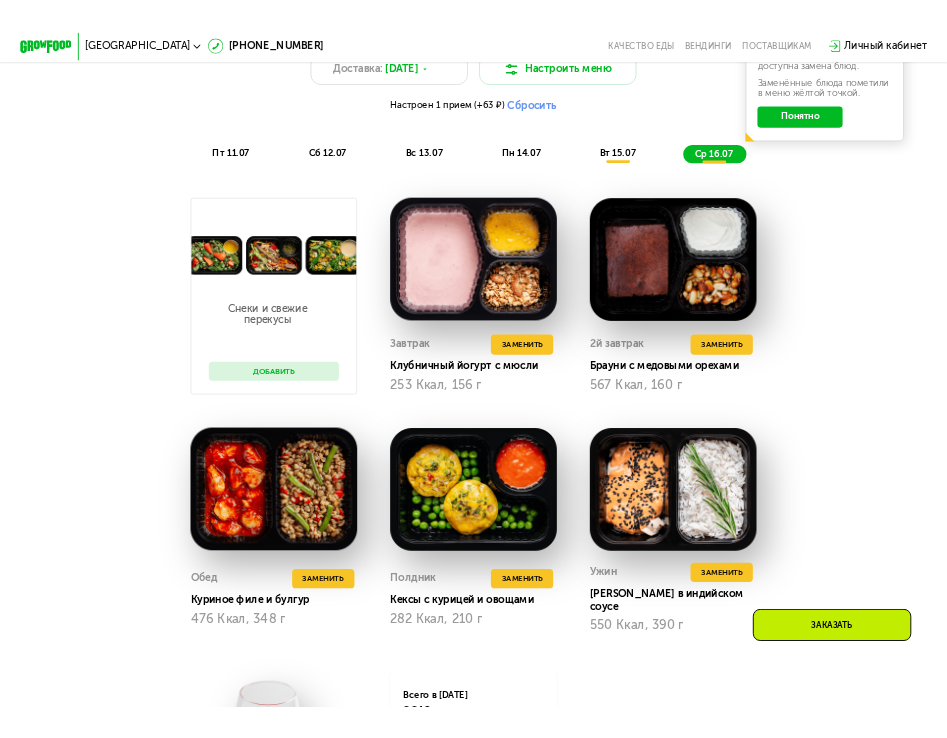scroll, scrollTop: 824, scrollLeft: 0, axis: vertical 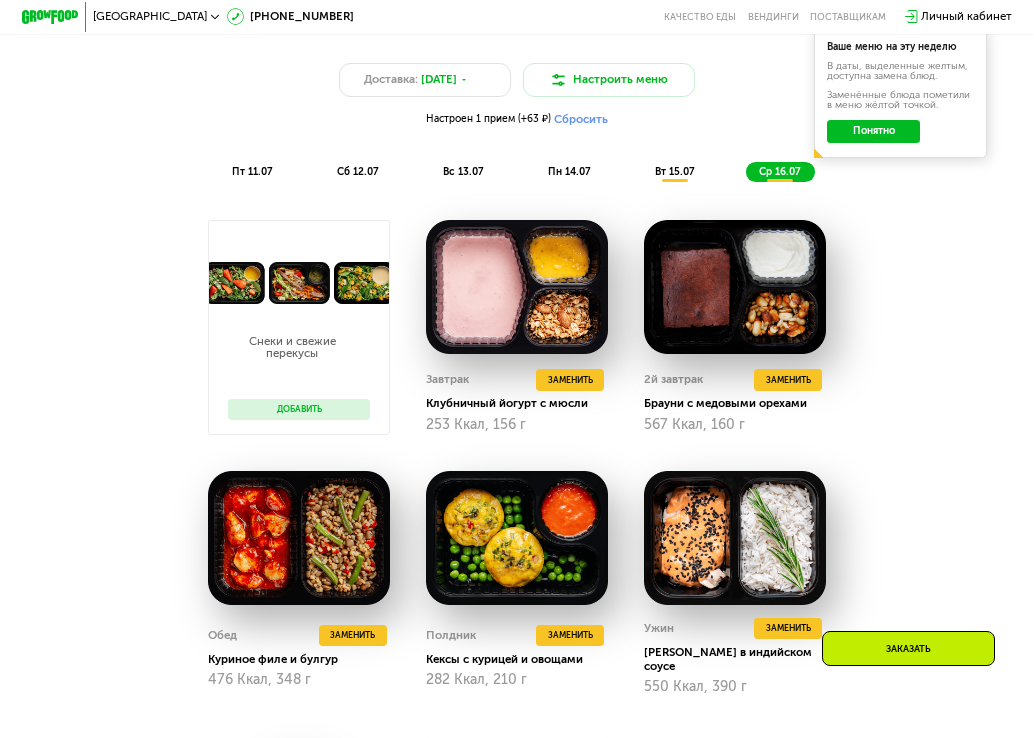 click on "Доставка: [DATE] Настроить меню   Настроен 1 прием (+63 ₽)     Сбросить  пт 11.07 сб 12.07 вс 13.07 пн 14.07 вт 15.07 ср 16.07 Ваше меню на эту неделю В даты, выделенные желтым, доступна замена блюд. Заменённые блюда пометили в меню жёлтой точкой.  Понятно" at bounding box center (516, 110) 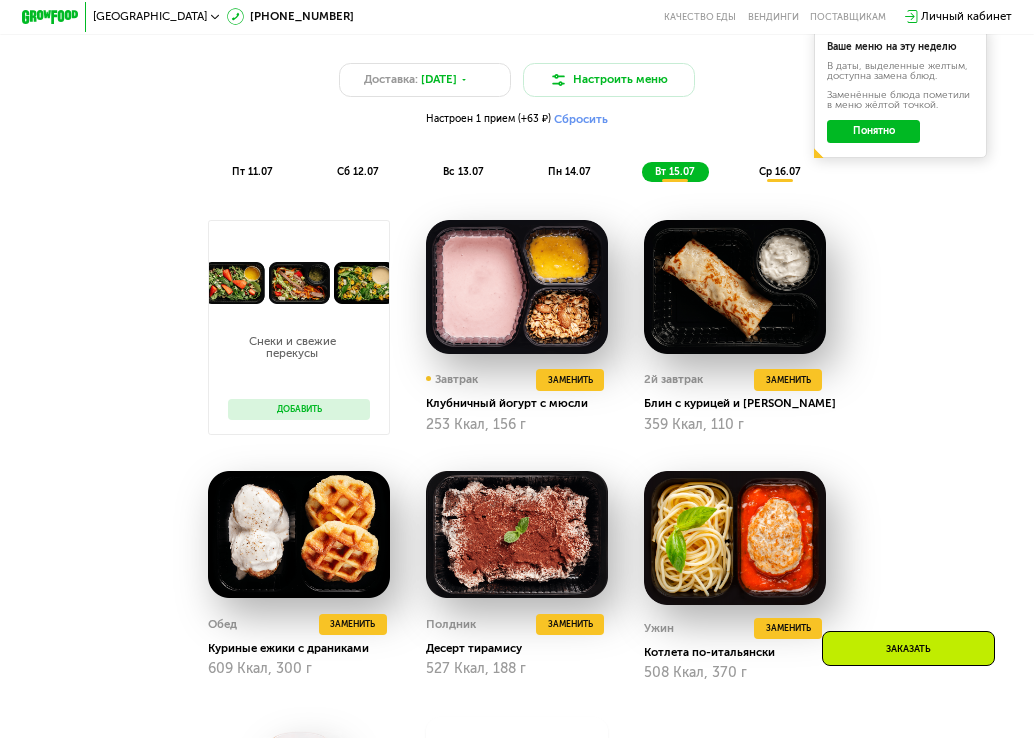 click on "пн 14.07" at bounding box center (569, 172) 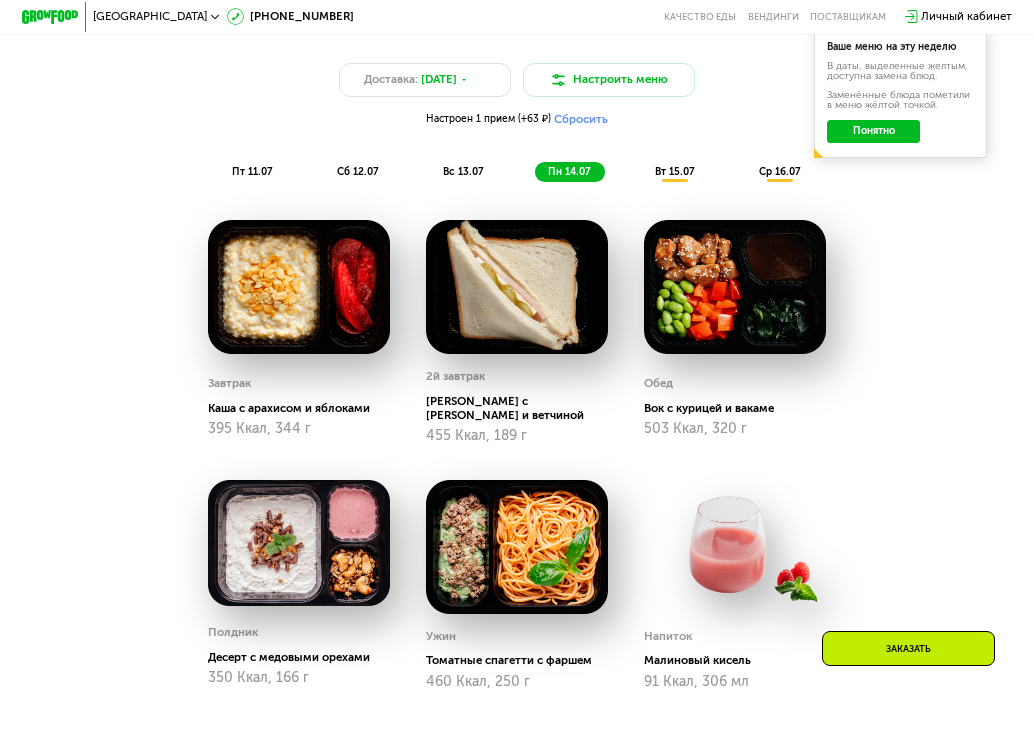 click on "вс 13.07" at bounding box center [463, 172] 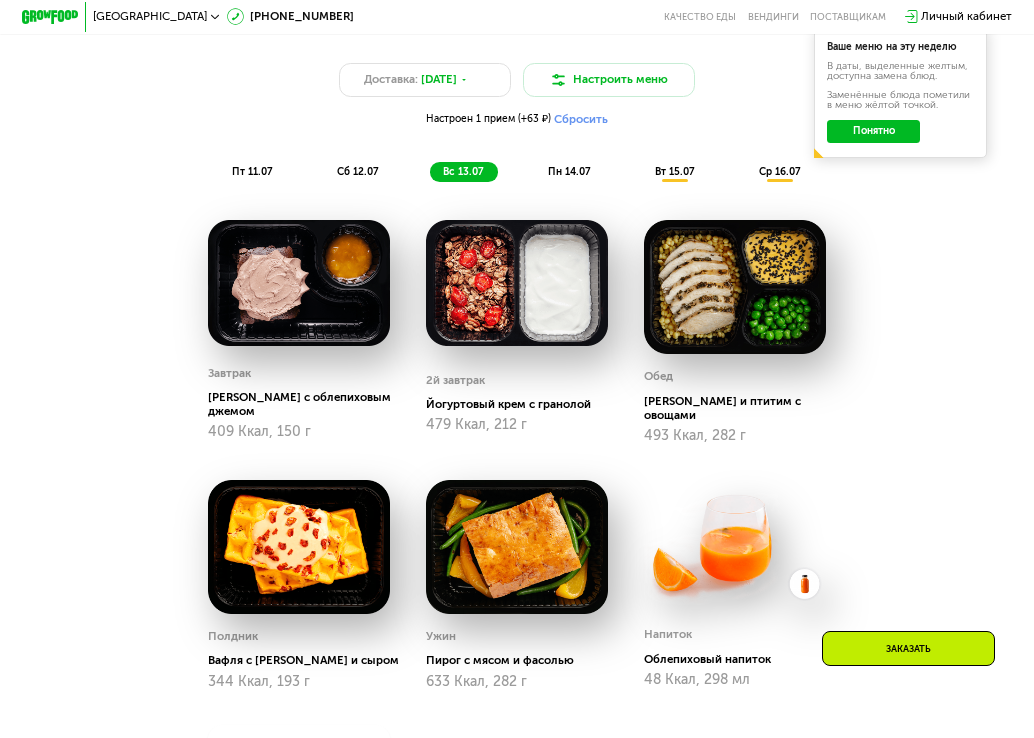 click on "сб 12.07" at bounding box center [358, 172] 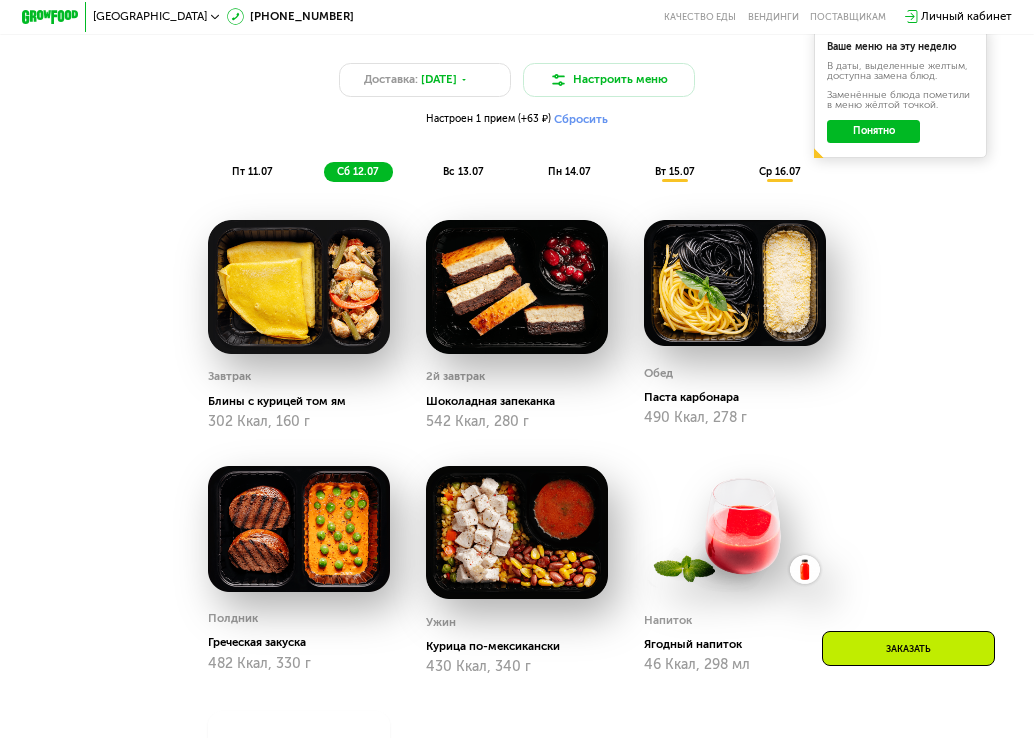 click on "пт 11.07 сб 12.07 вс 13.07 пн 14.07 вт 15.07 ср 16.07" at bounding box center [517, 172] 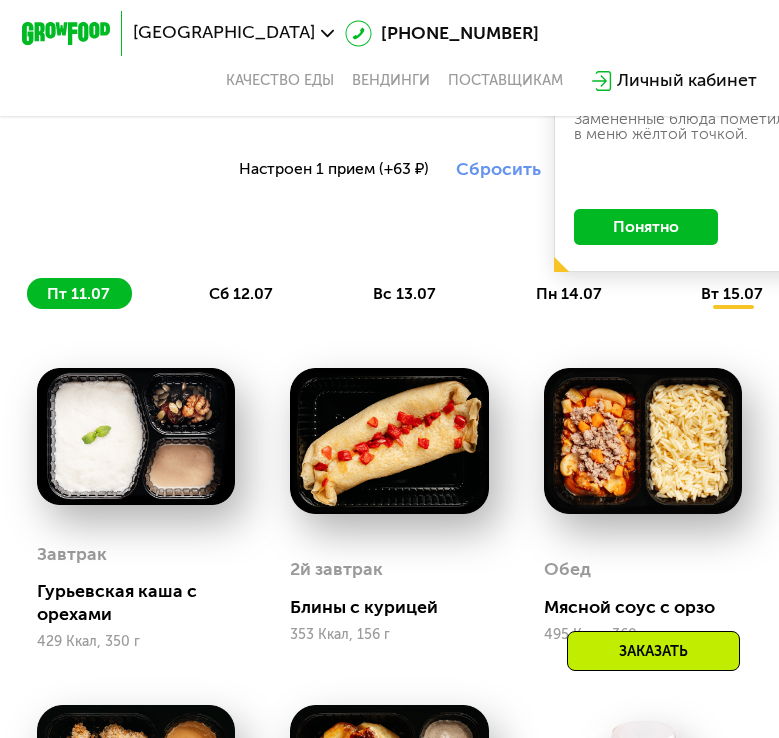 click on "вс 13.07" at bounding box center [404, 293] 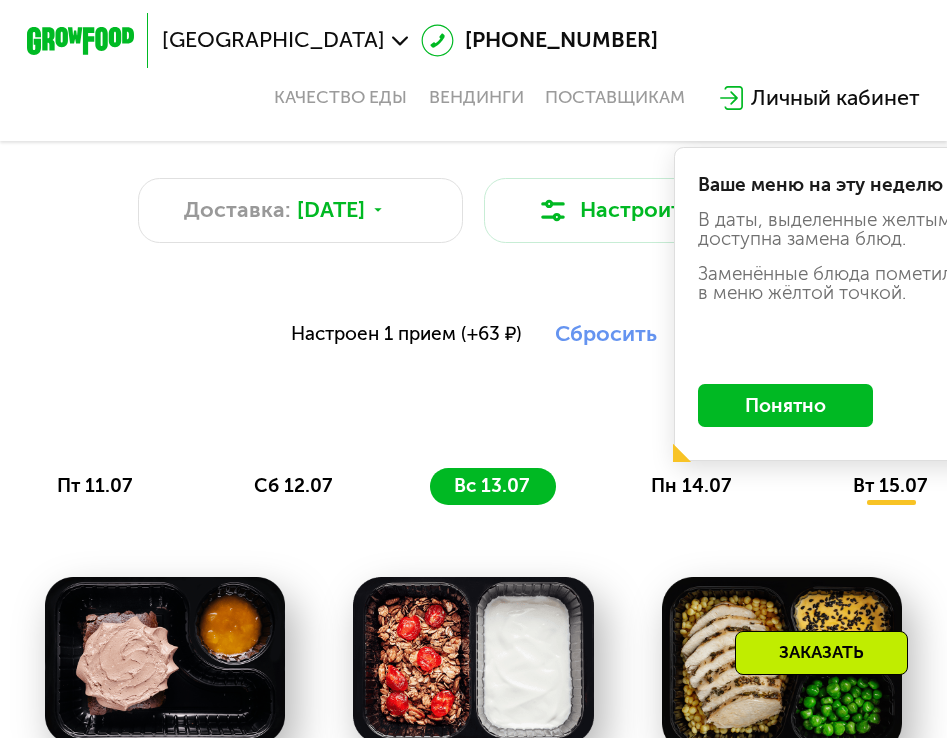 click on "Понятно" 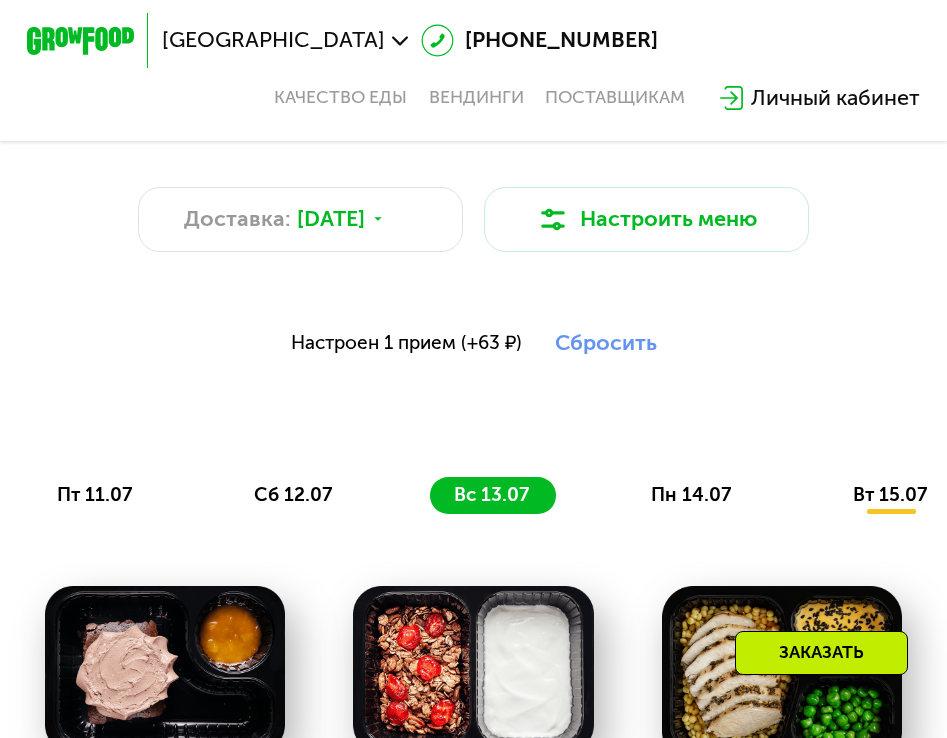scroll, scrollTop: 789, scrollLeft: 0, axis: vertical 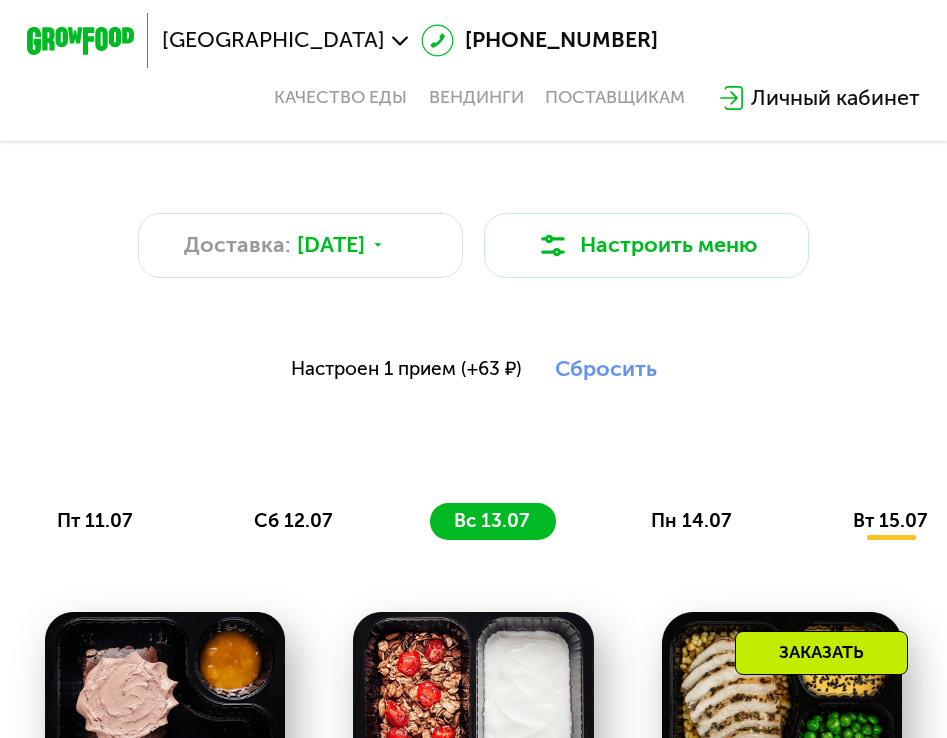 click on "сб 12.07" at bounding box center [293, 520] 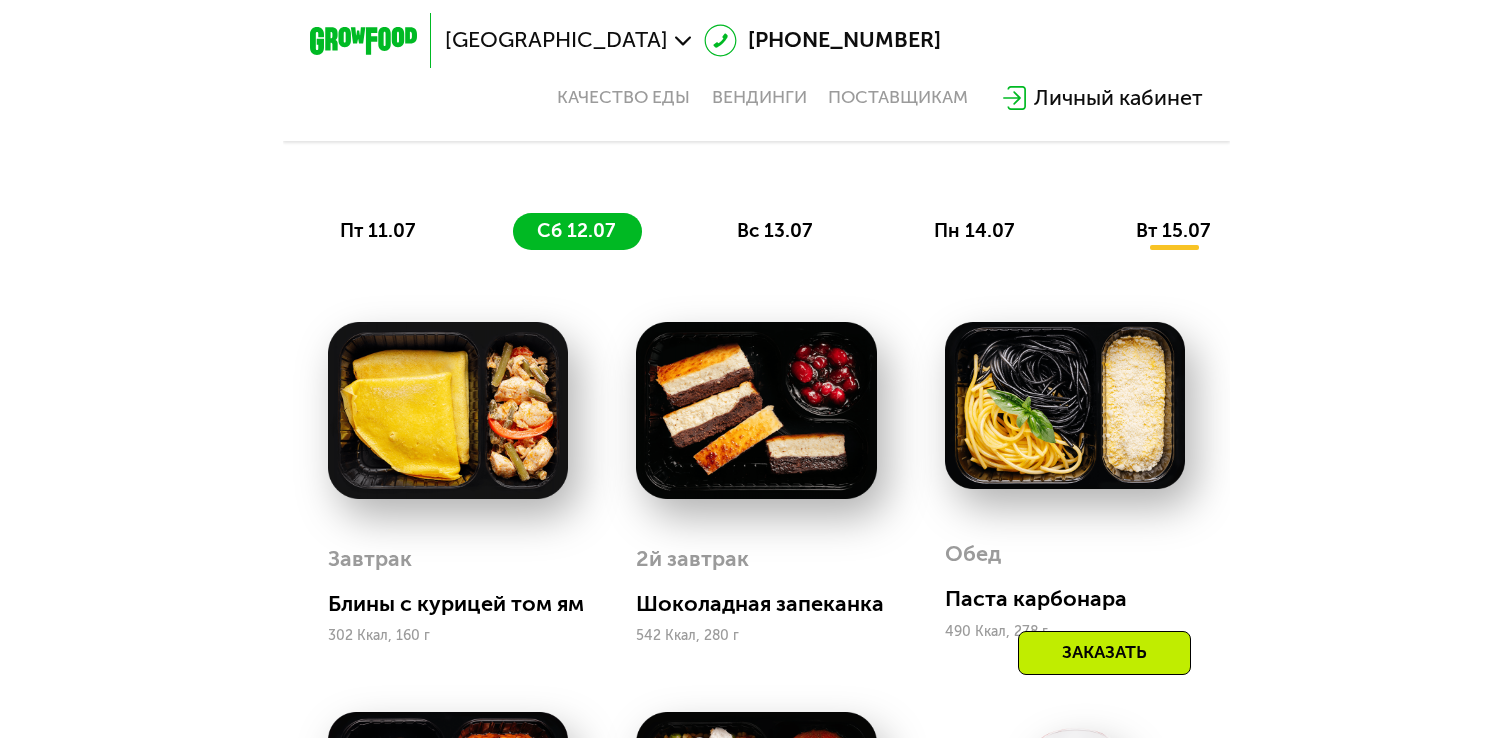 scroll, scrollTop: 1037, scrollLeft: 0, axis: vertical 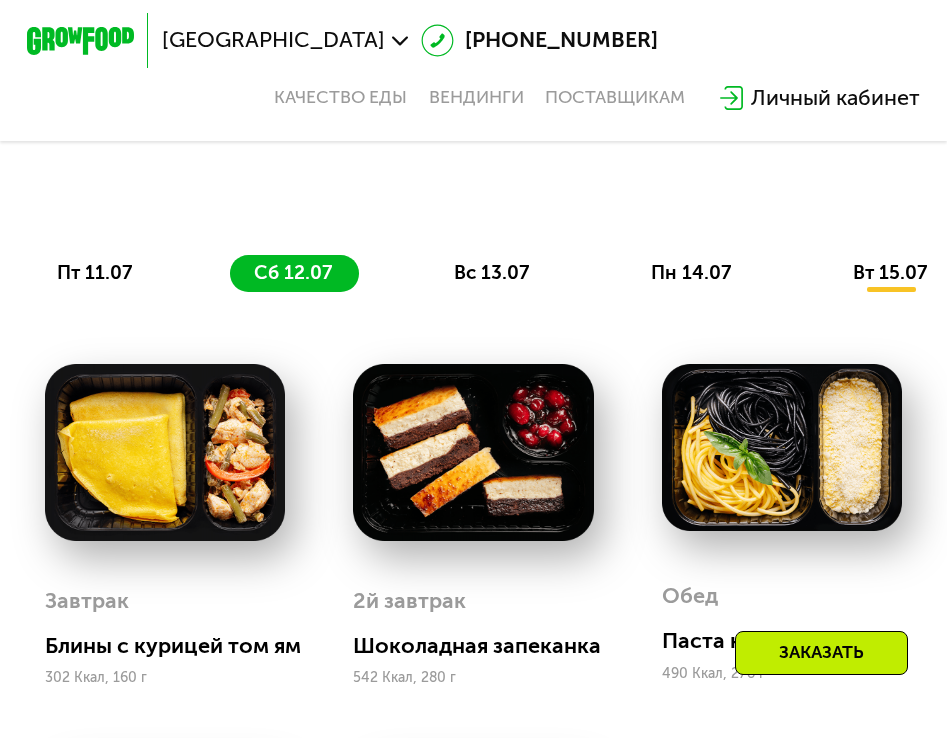 click on "пт 11.07" 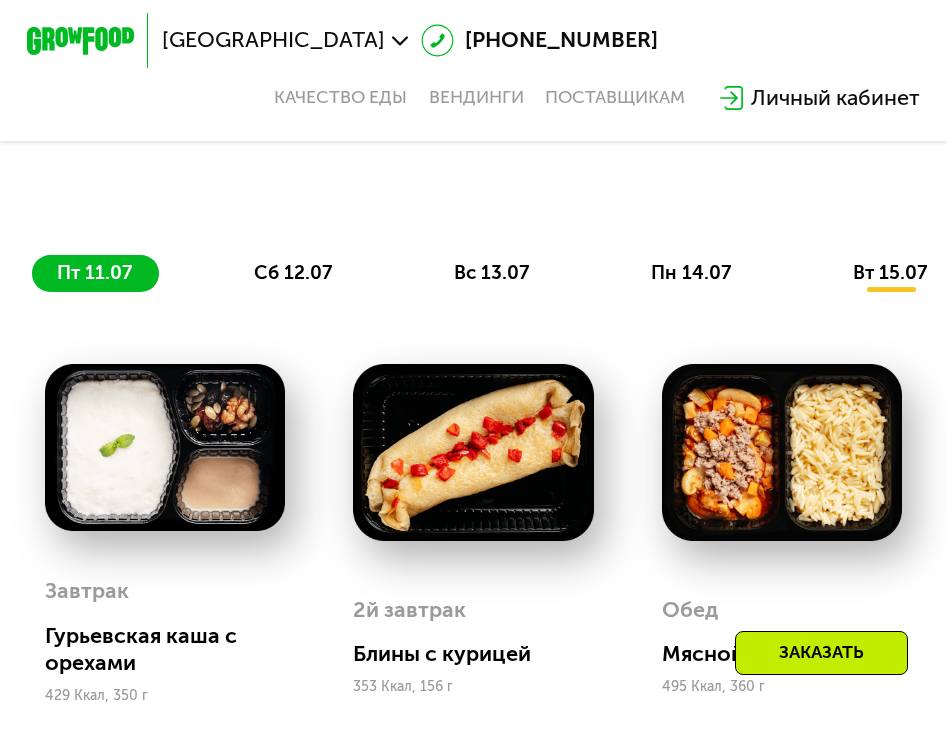 click on "сб 12.07" at bounding box center [293, 272] 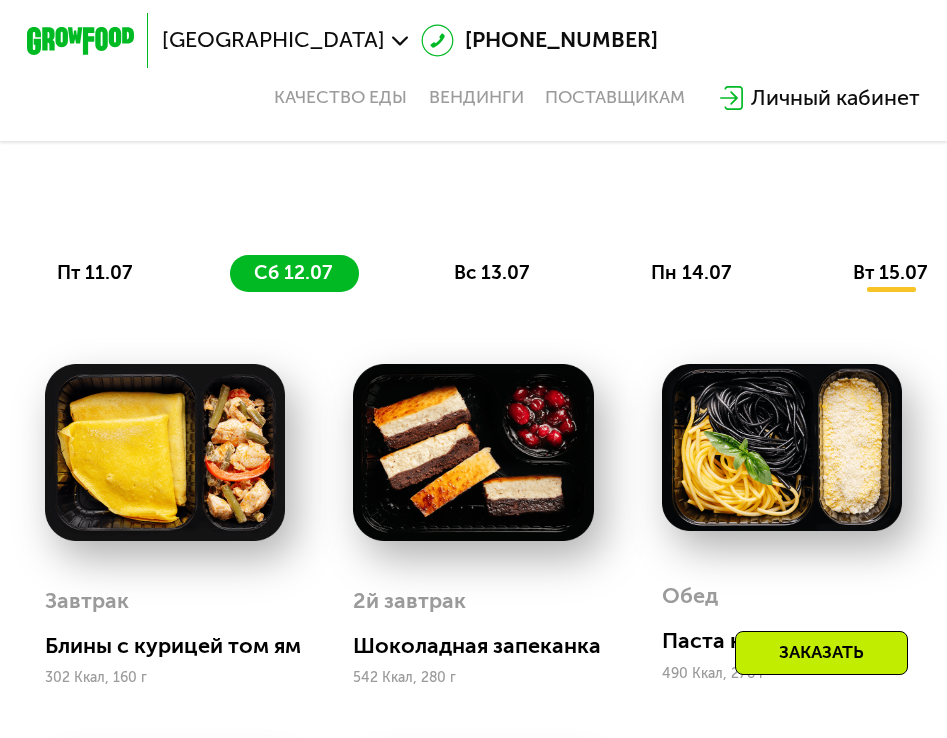 click on "пн 14.07" 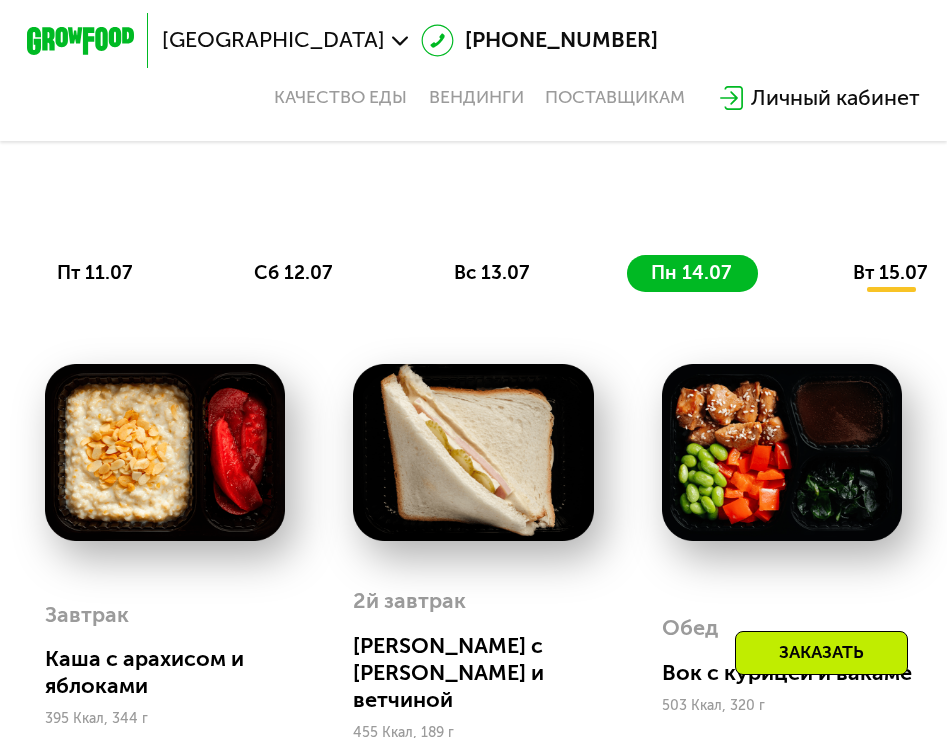 click on "вт 15.07" at bounding box center (890, 272) 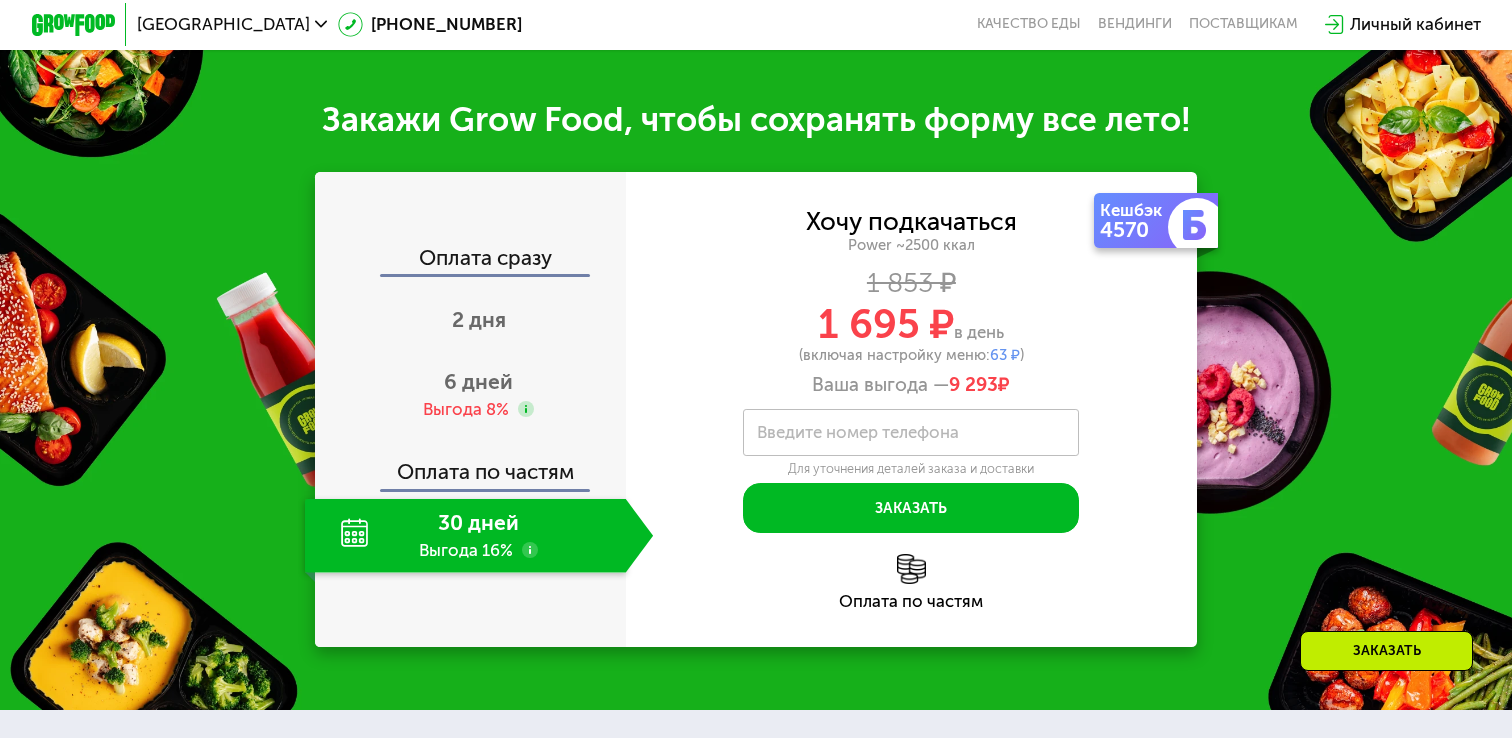 scroll, scrollTop: 2532, scrollLeft: 0, axis: vertical 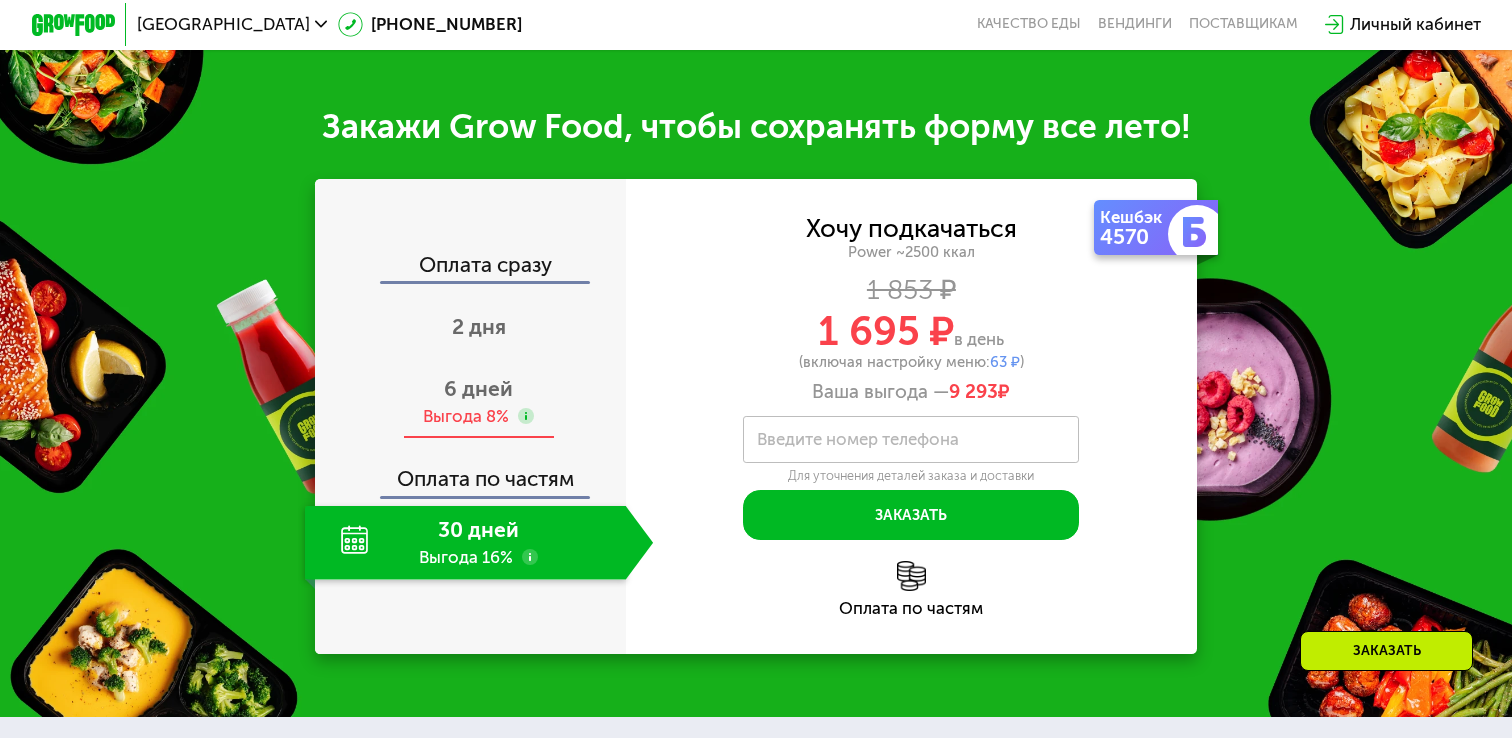click on "Выгода 8%" at bounding box center [478, 416] 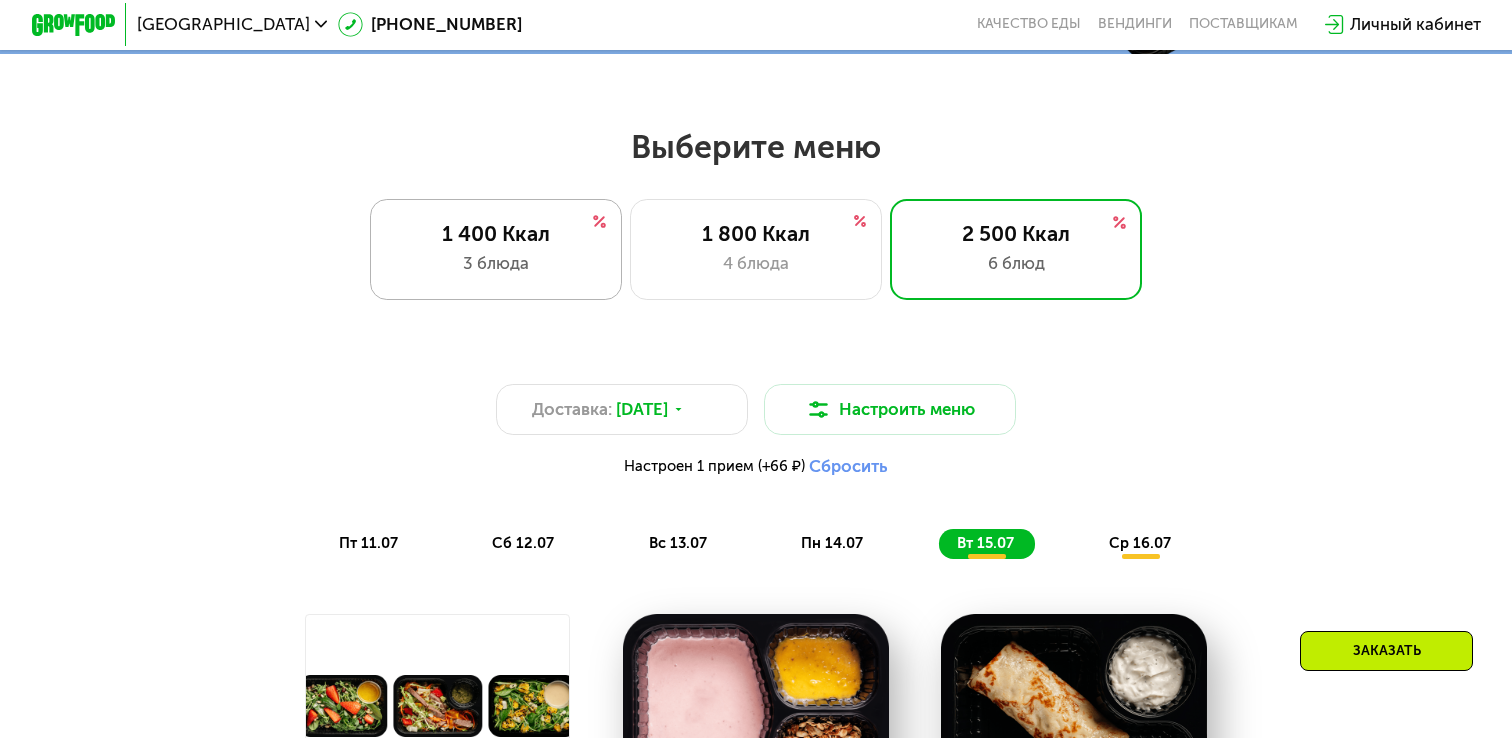 click on "1 400 Ккал" at bounding box center (496, 233) 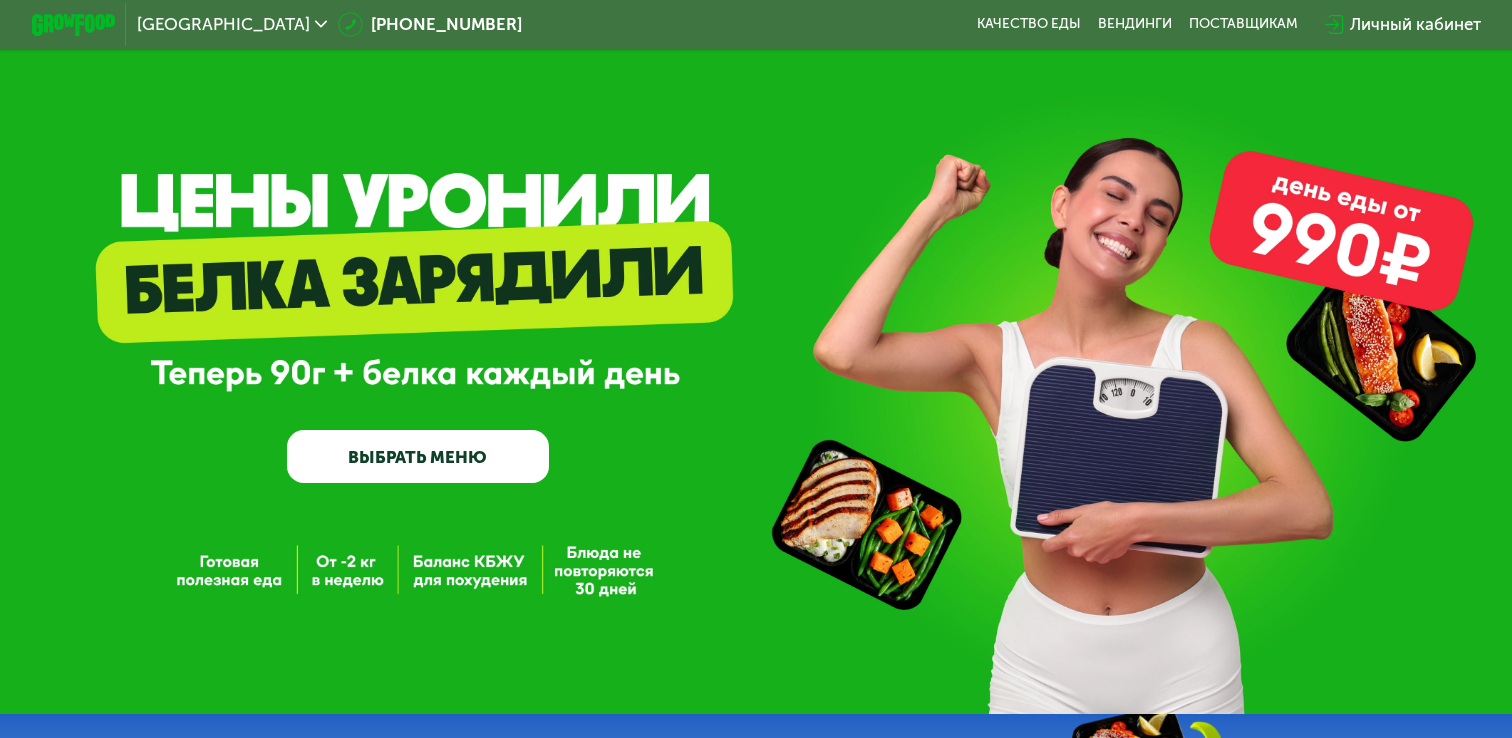 scroll, scrollTop: 276, scrollLeft: 0, axis: vertical 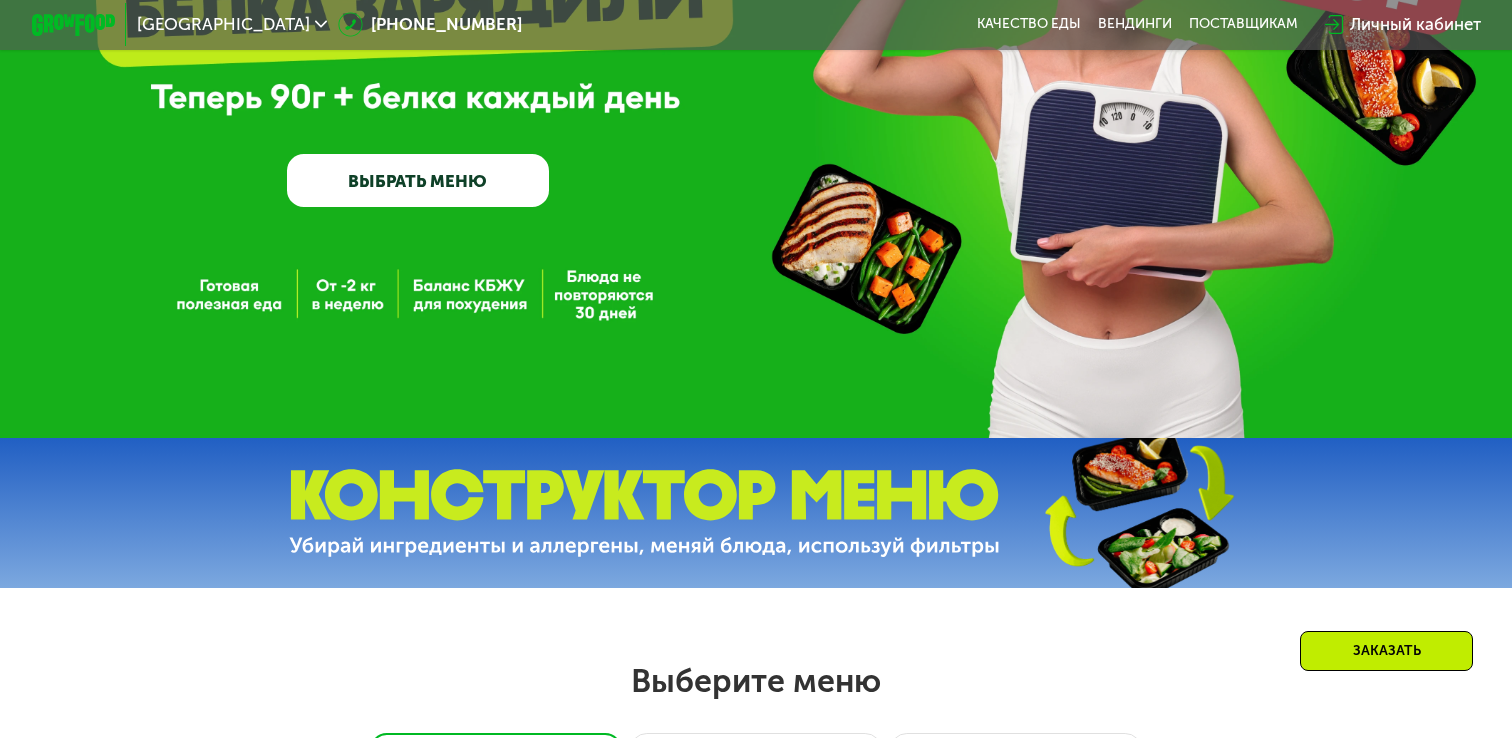 click at bounding box center [756, 513] 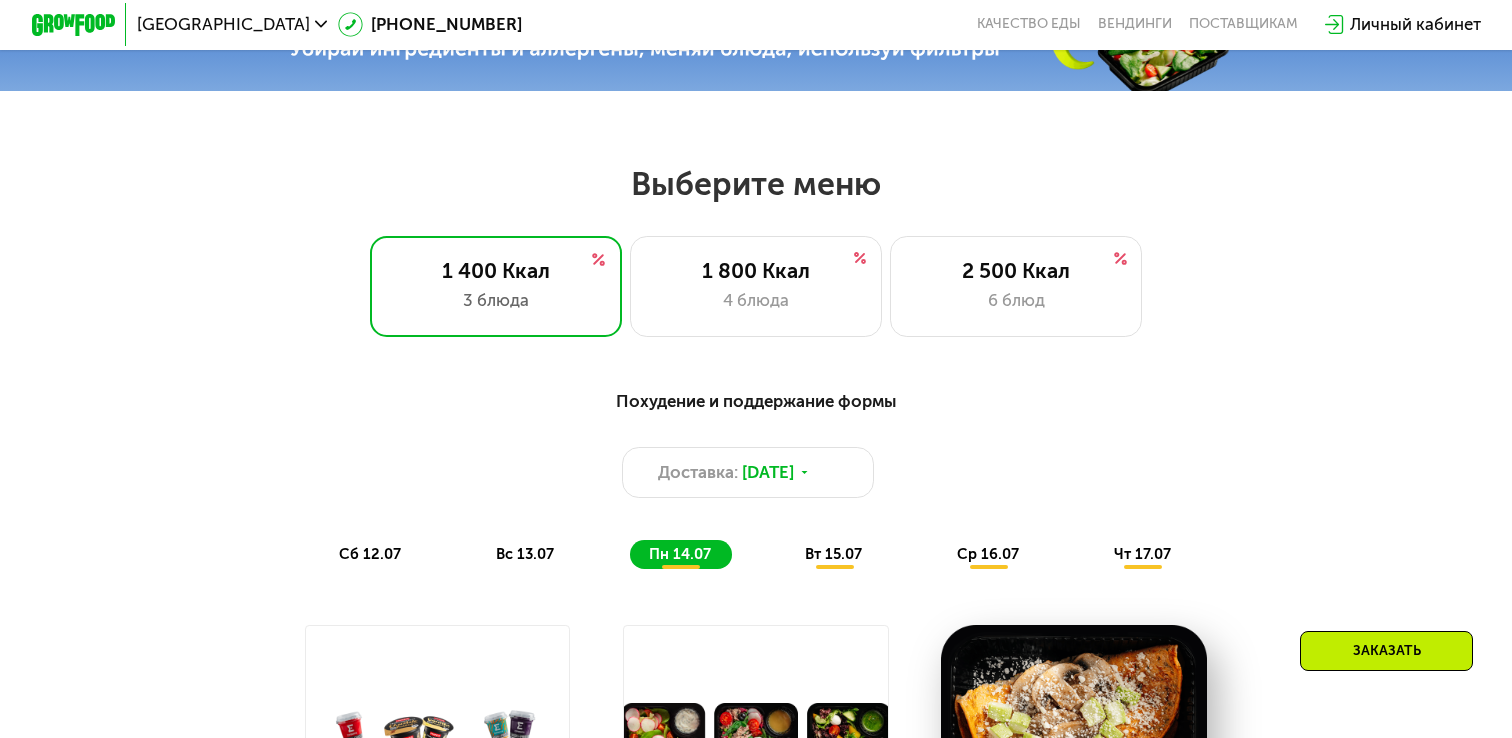 scroll, scrollTop: 782, scrollLeft: 0, axis: vertical 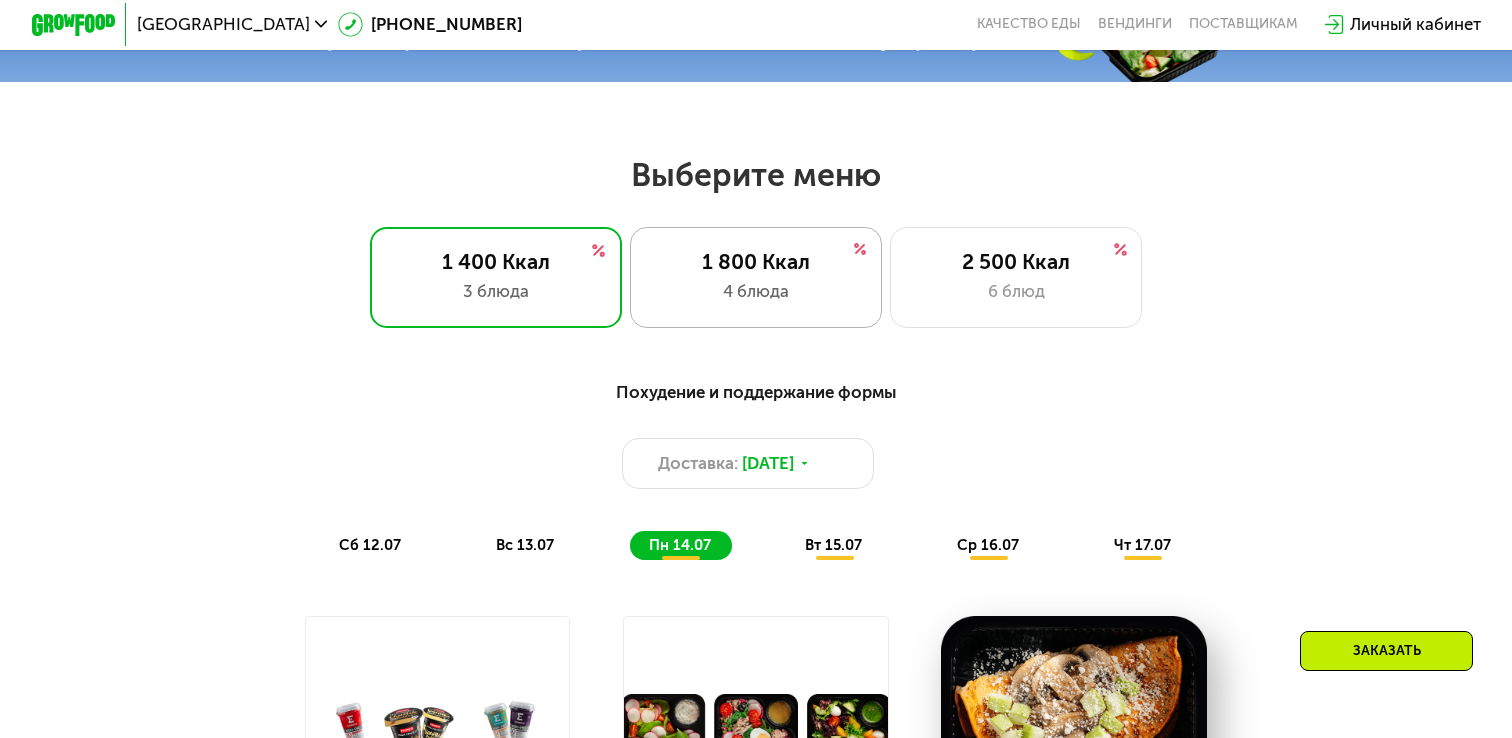 click on "4 блюда" at bounding box center [756, 291] 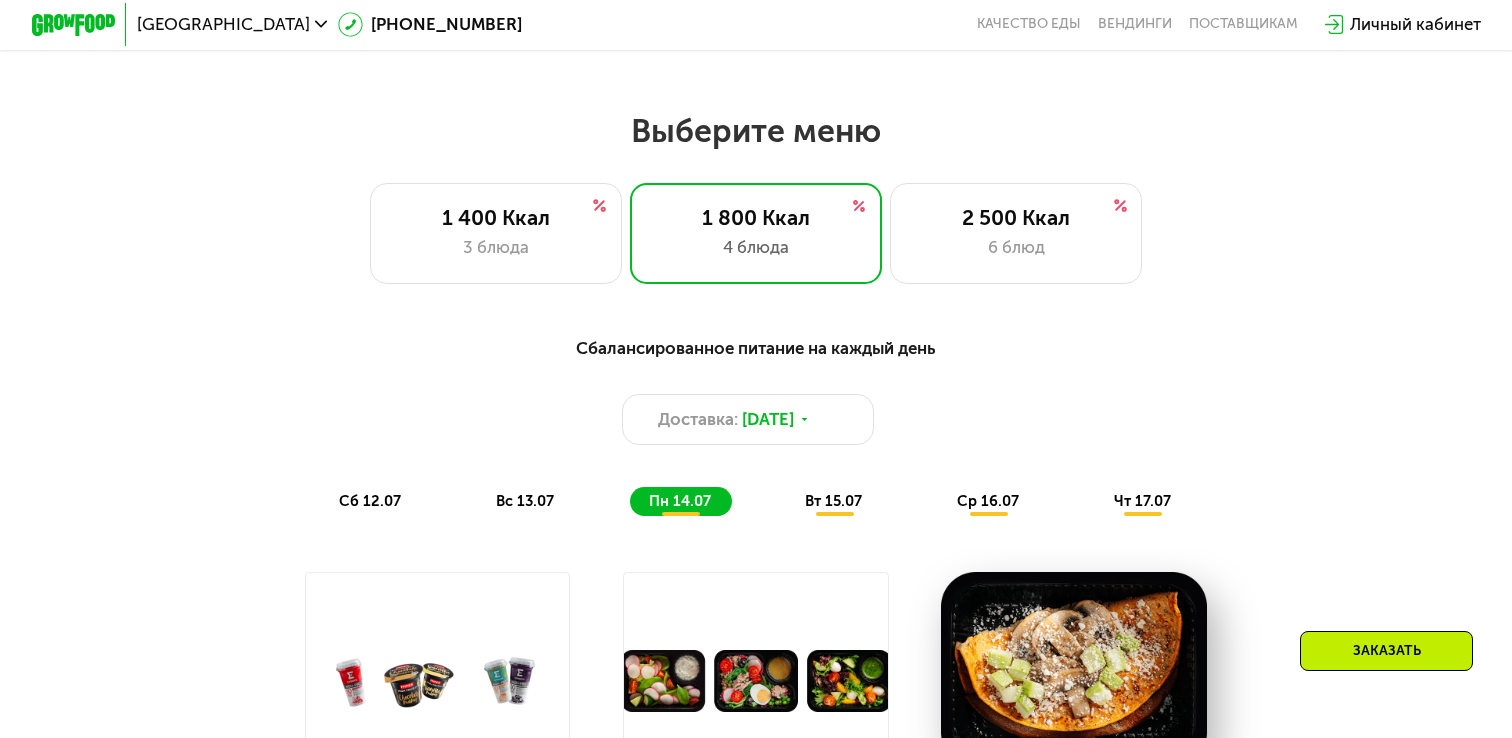 scroll, scrollTop: 814, scrollLeft: 0, axis: vertical 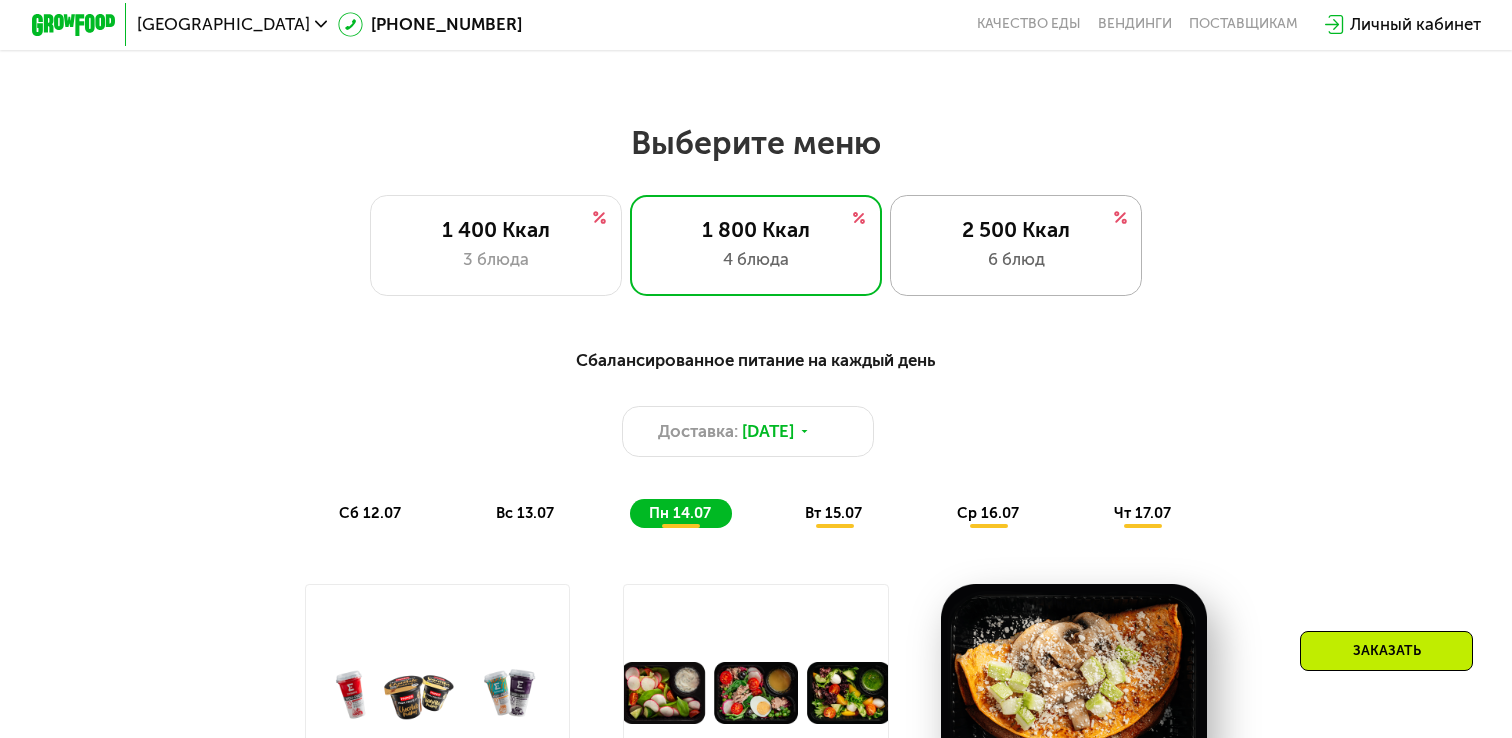 click on "6 блюд" at bounding box center (1016, 259) 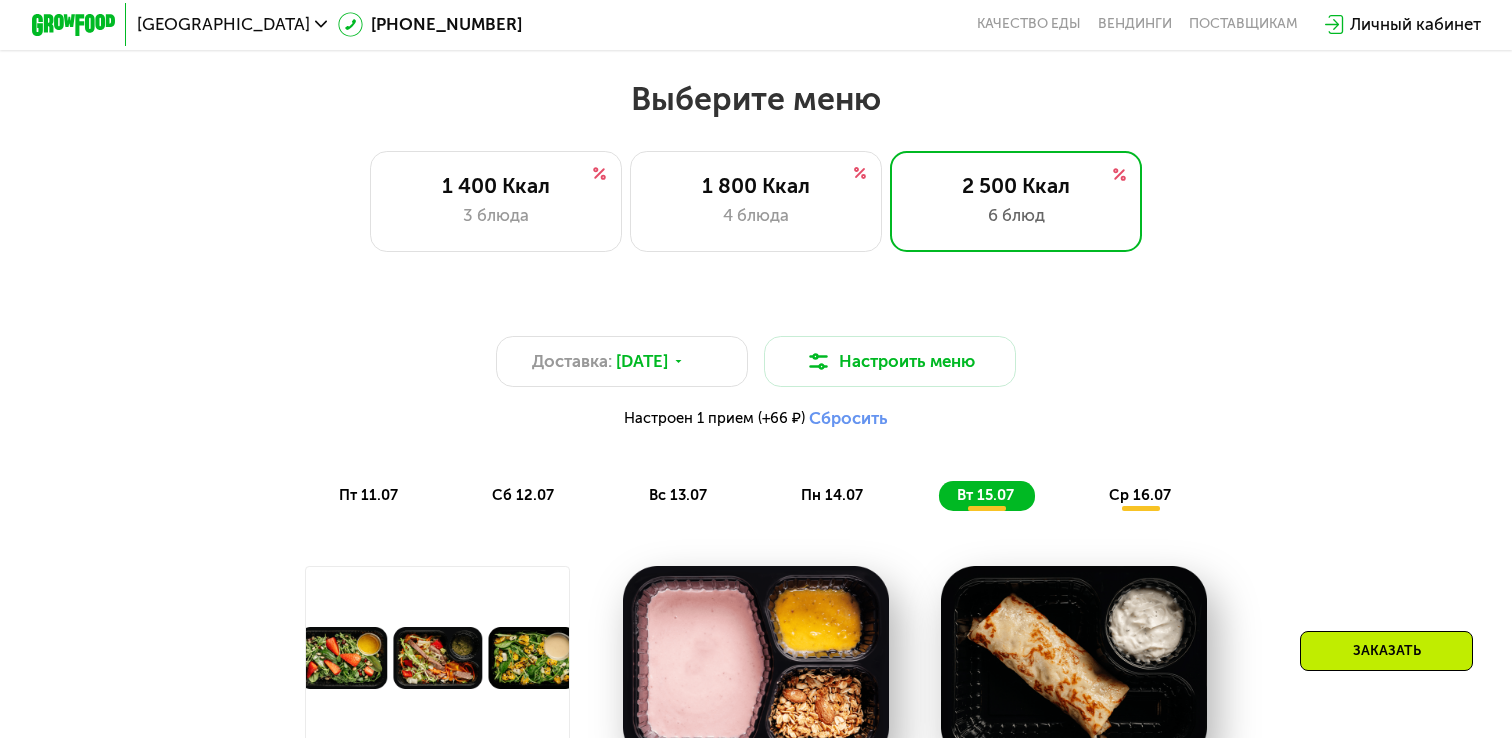 scroll, scrollTop: 838, scrollLeft: 0, axis: vertical 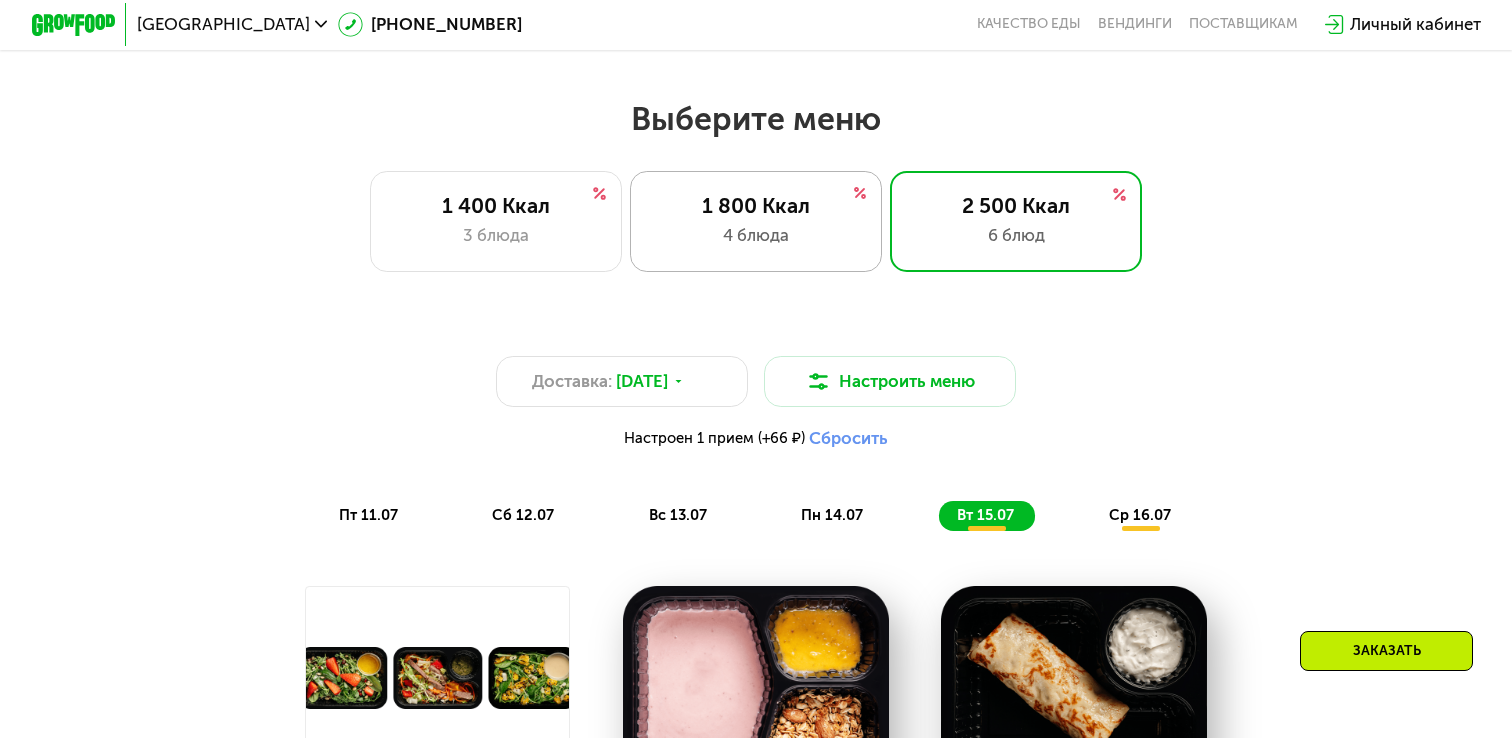 click on "4 блюда" at bounding box center [756, 235] 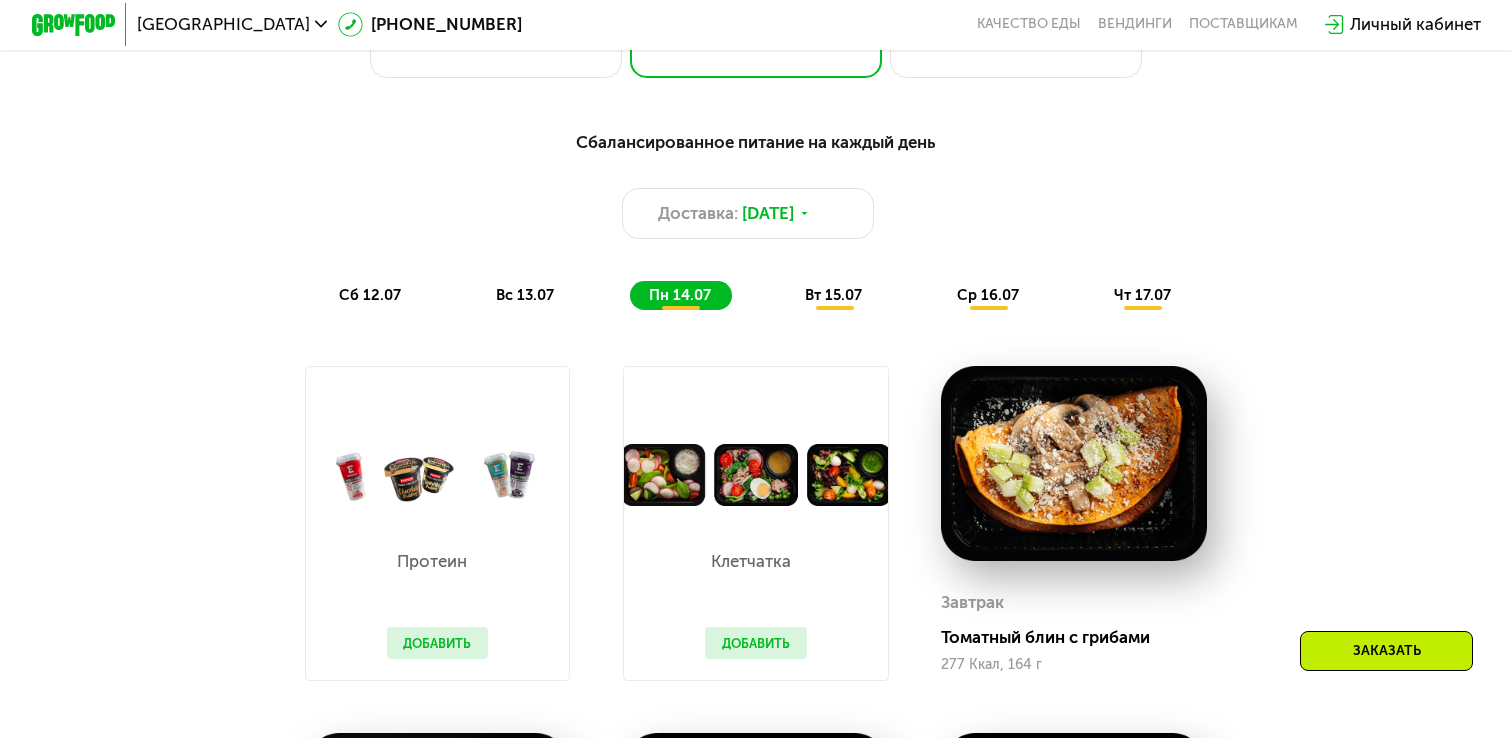 scroll, scrollTop: 1055, scrollLeft: 0, axis: vertical 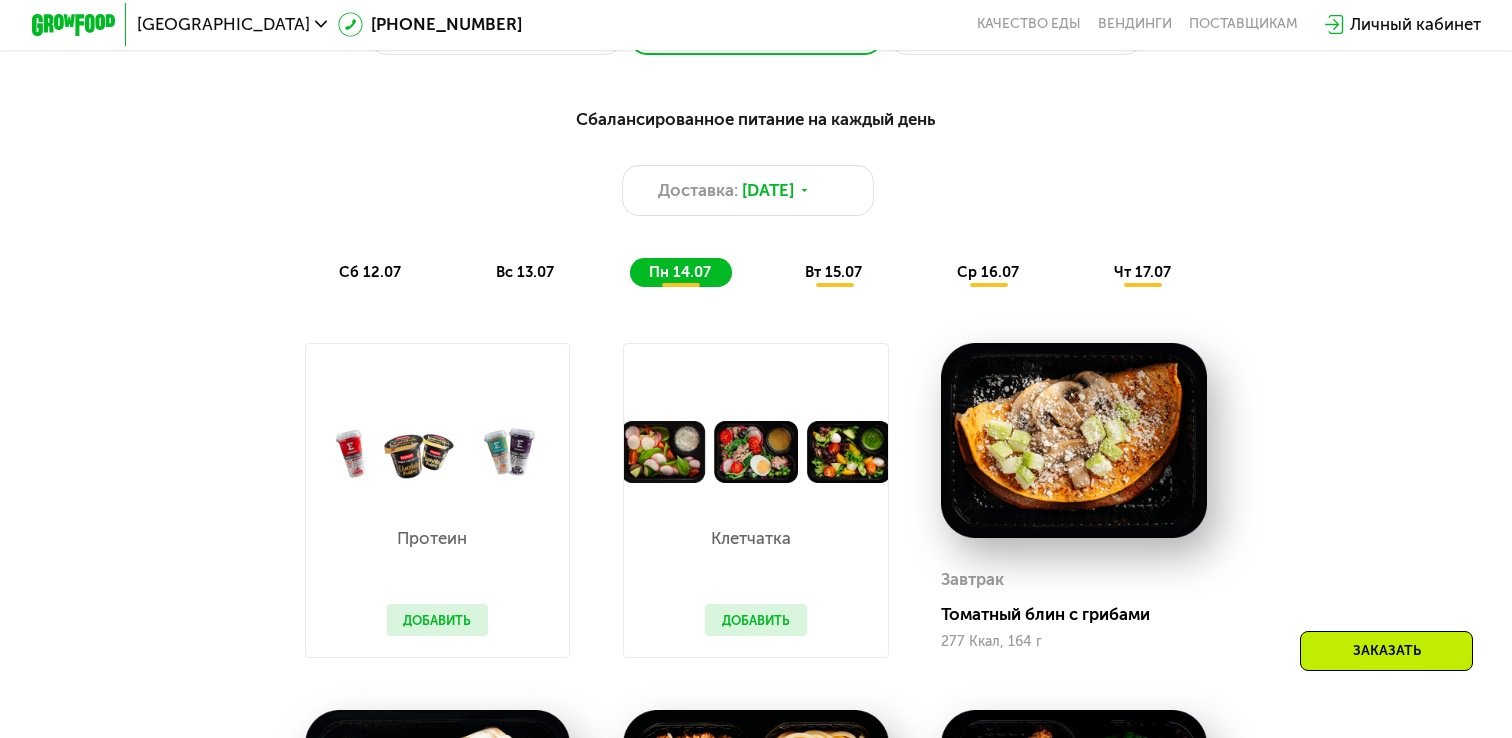 click on "Добавить" at bounding box center (756, 620) 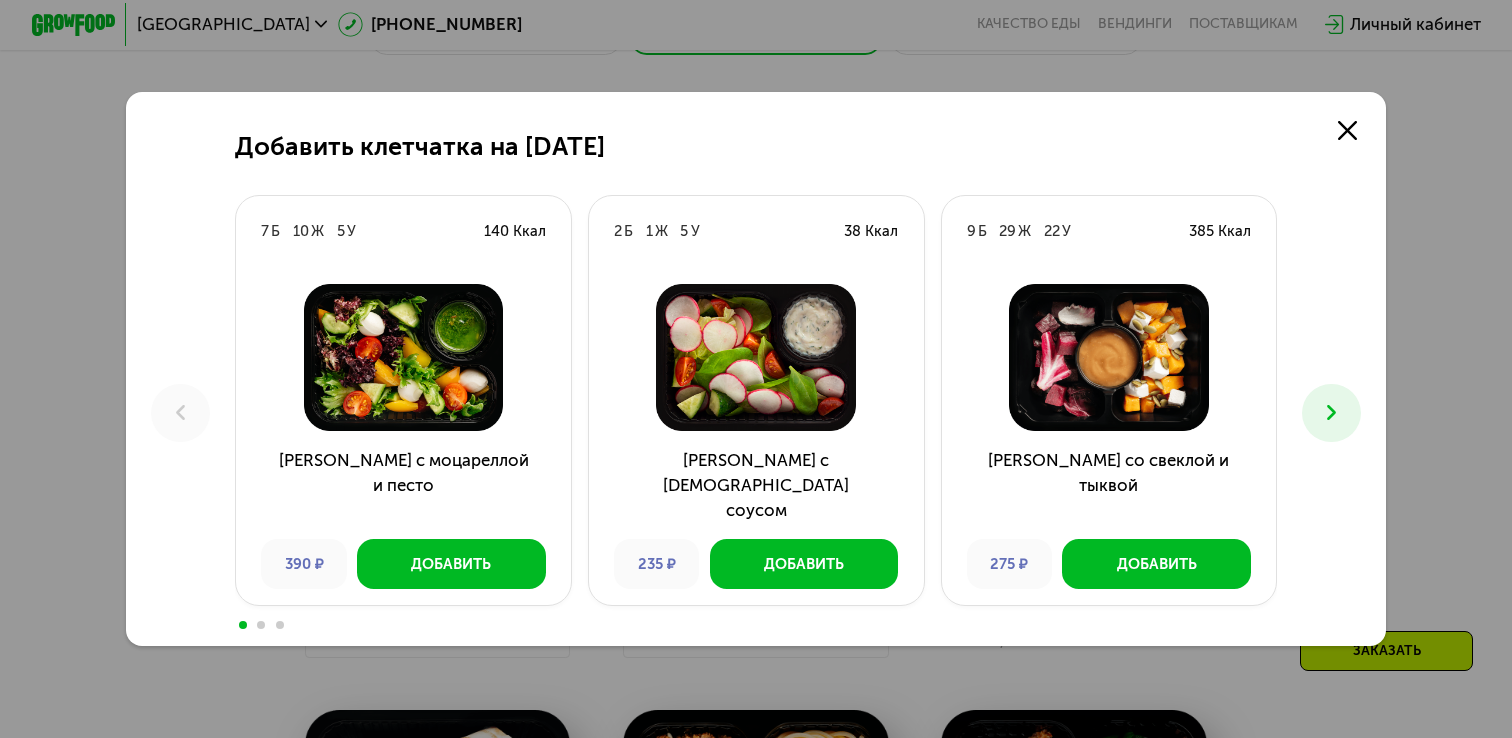 scroll, scrollTop: 0, scrollLeft: 0, axis: both 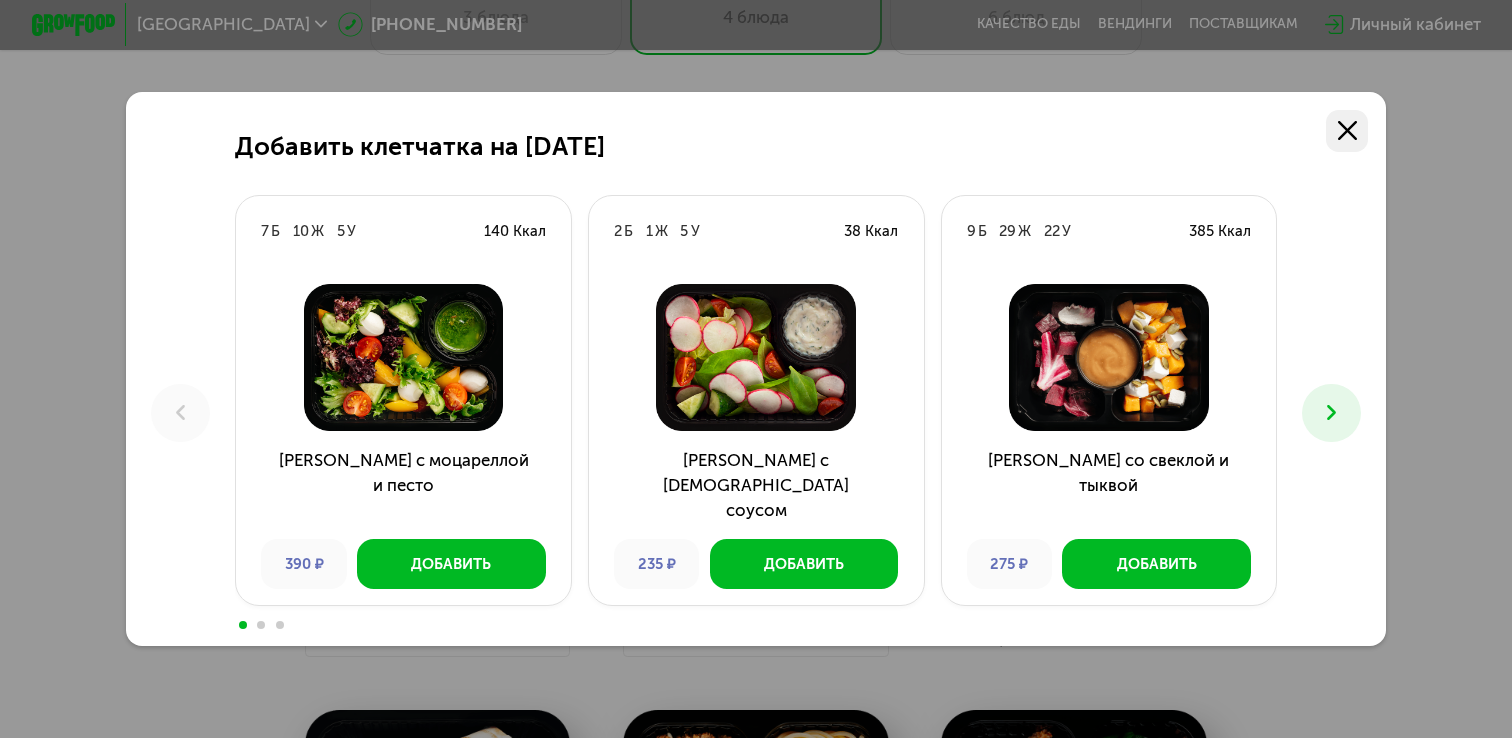 click at bounding box center [1347, 131] 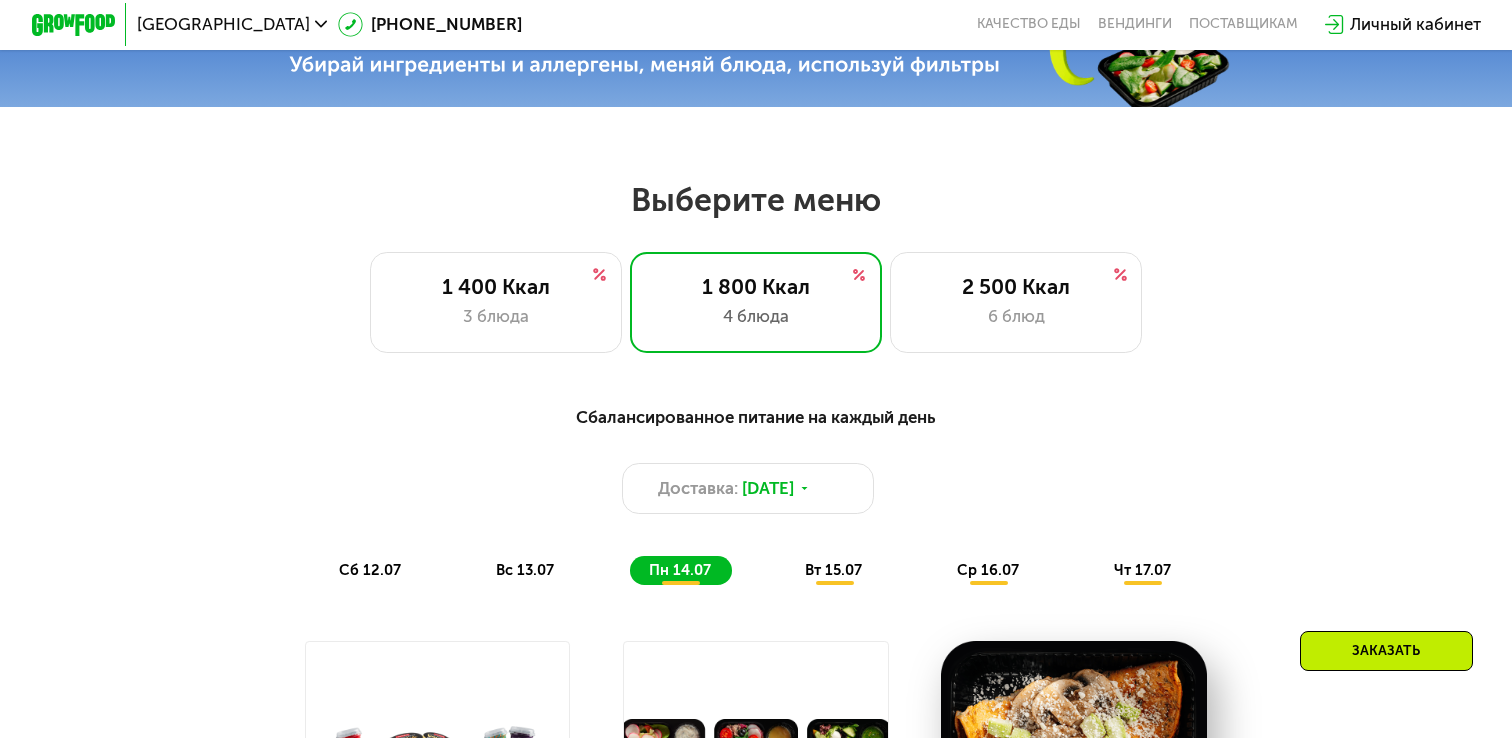 scroll, scrollTop: 676, scrollLeft: 0, axis: vertical 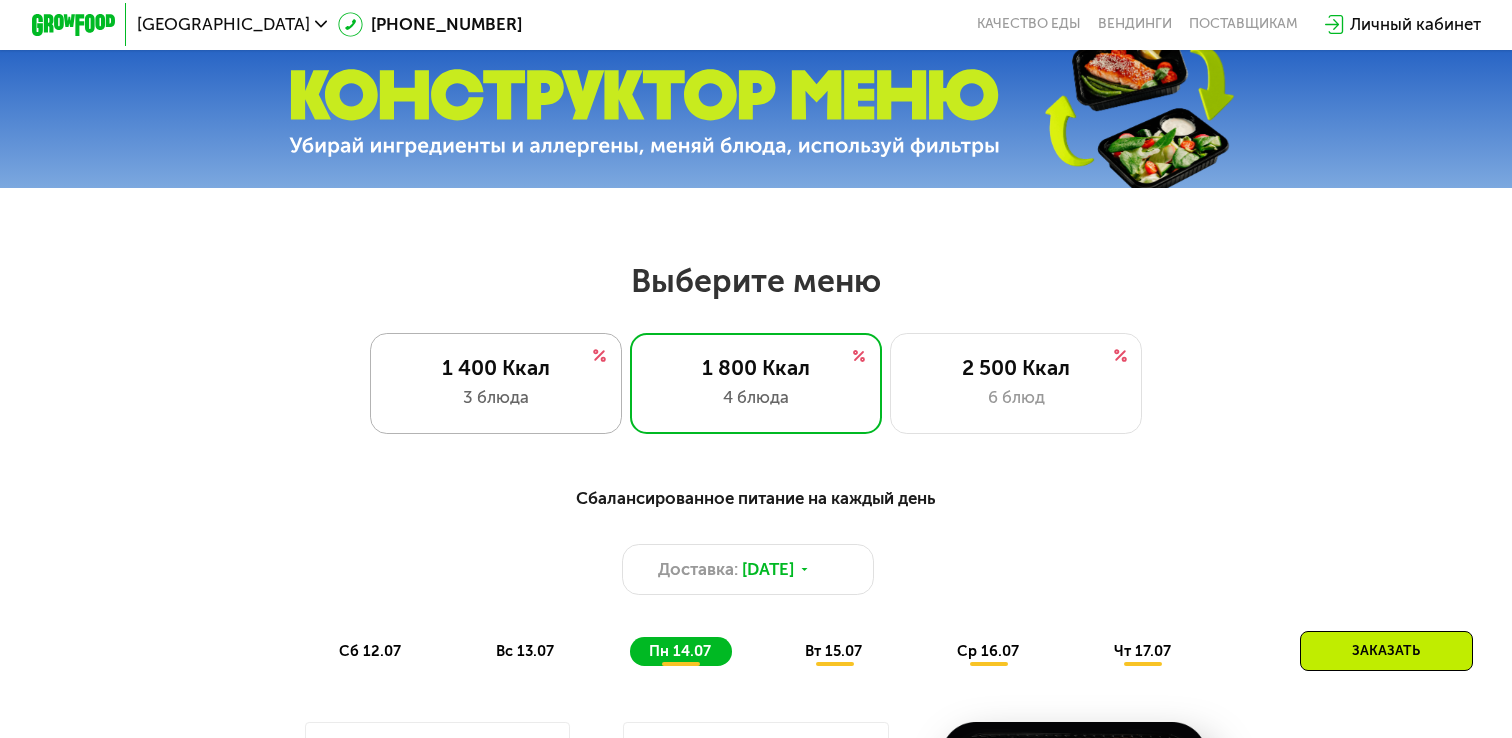 click on "1 400 Ккал 3 блюда" 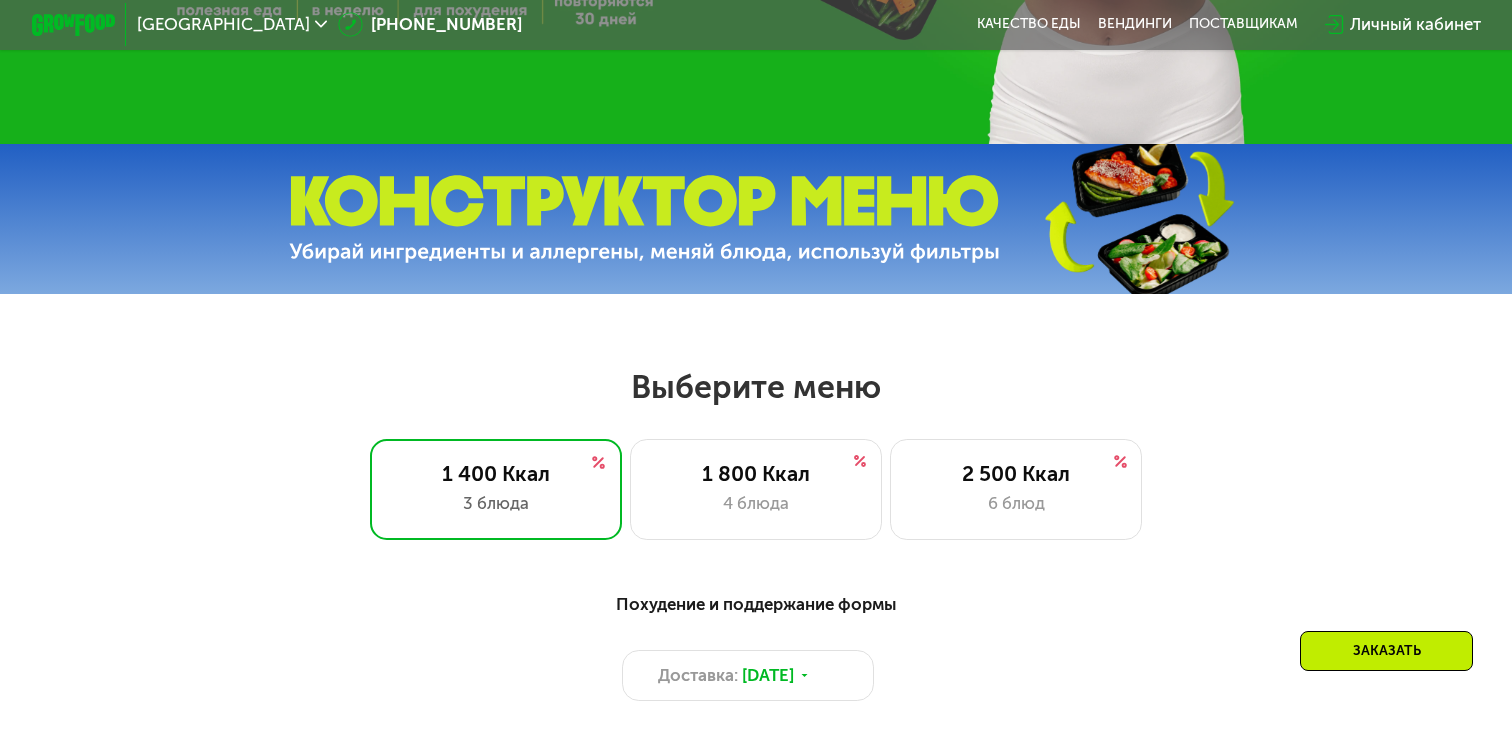 scroll, scrollTop: 556, scrollLeft: 0, axis: vertical 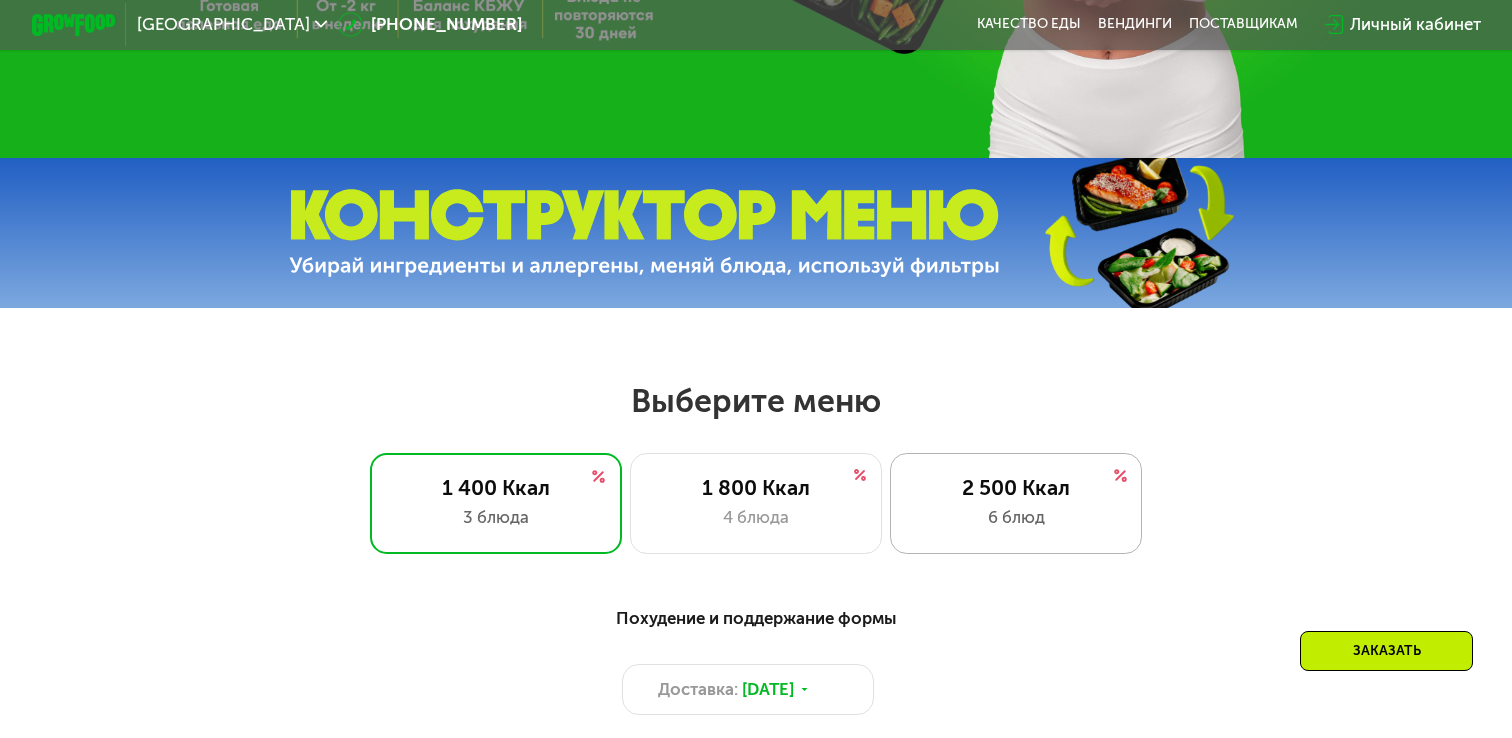 click on "2 500 Ккал 6 блюд" 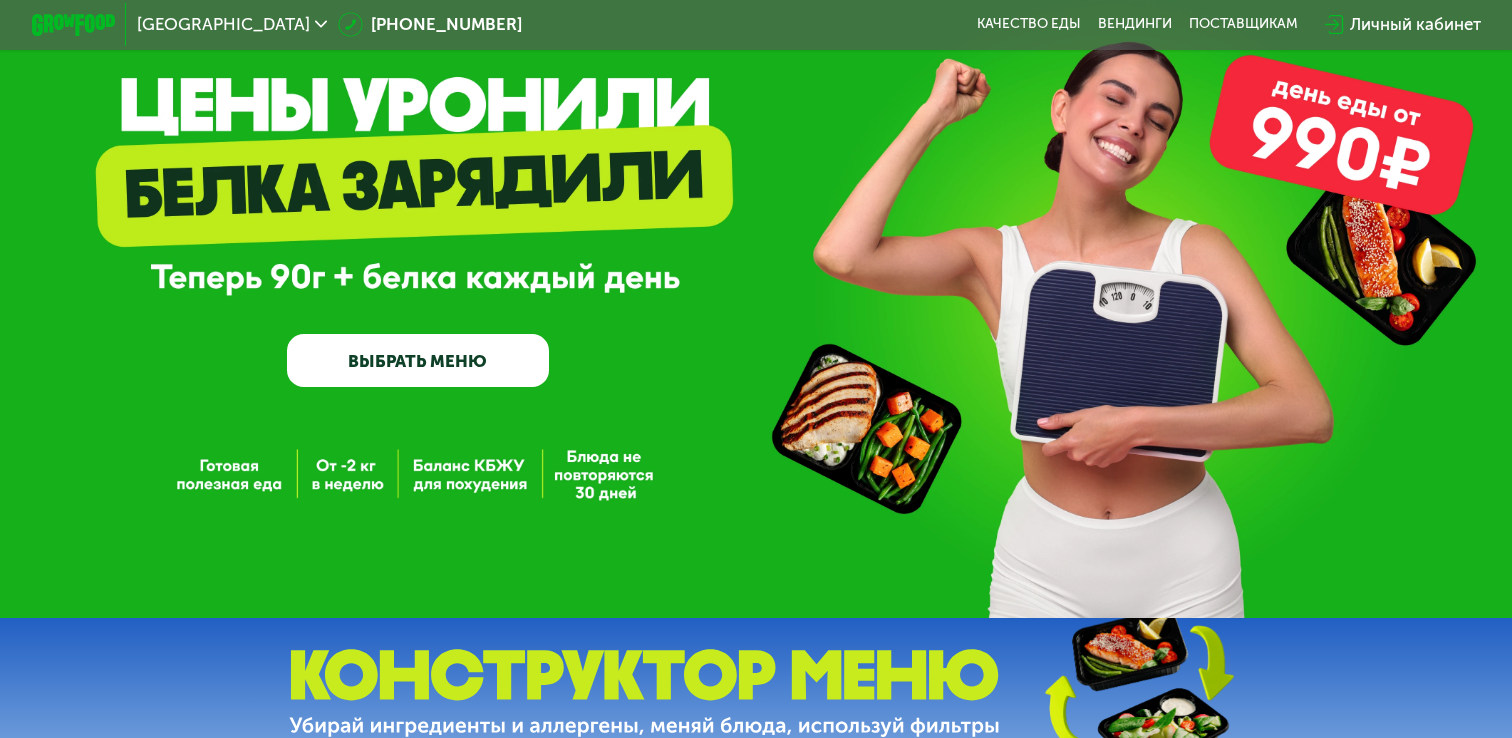 scroll, scrollTop: 0, scrollLeft: 0, axis: both 